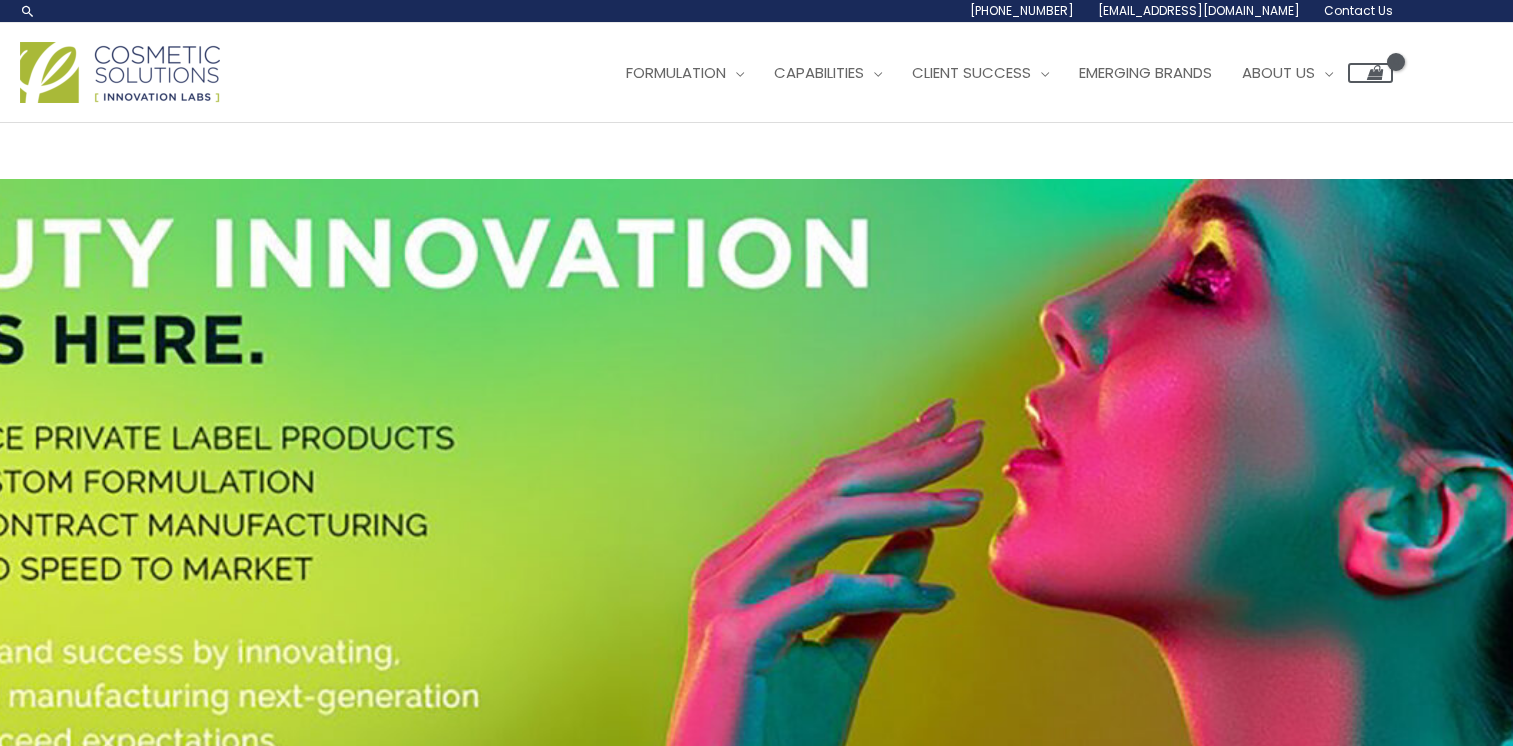 scroll, scrollTop: 0, scrollLeft: 0, axis: both 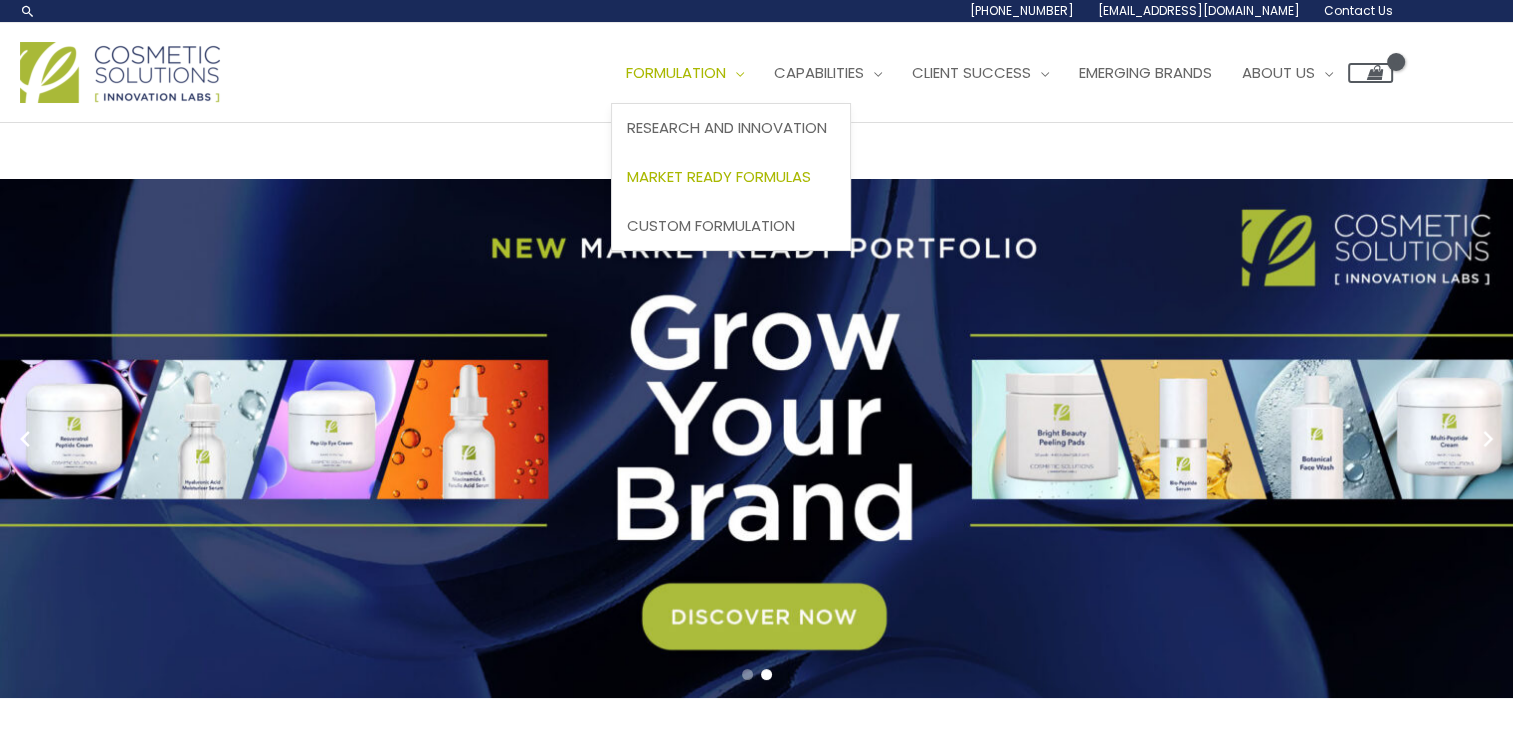click on "Market Ready Formulas" at bounding box center [719, 176] 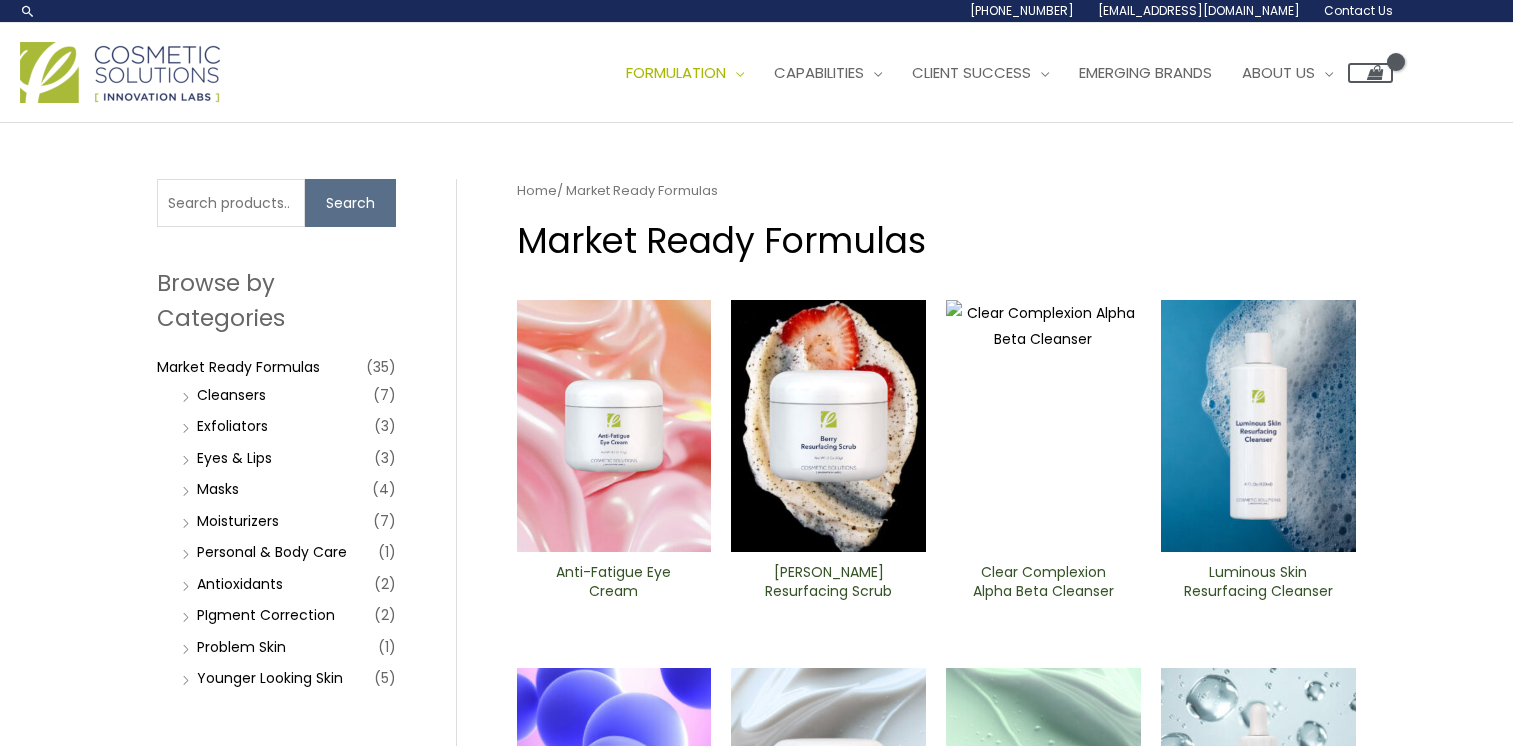 scroll, scrollTop: 0, scrollLeft: 0, axis: both 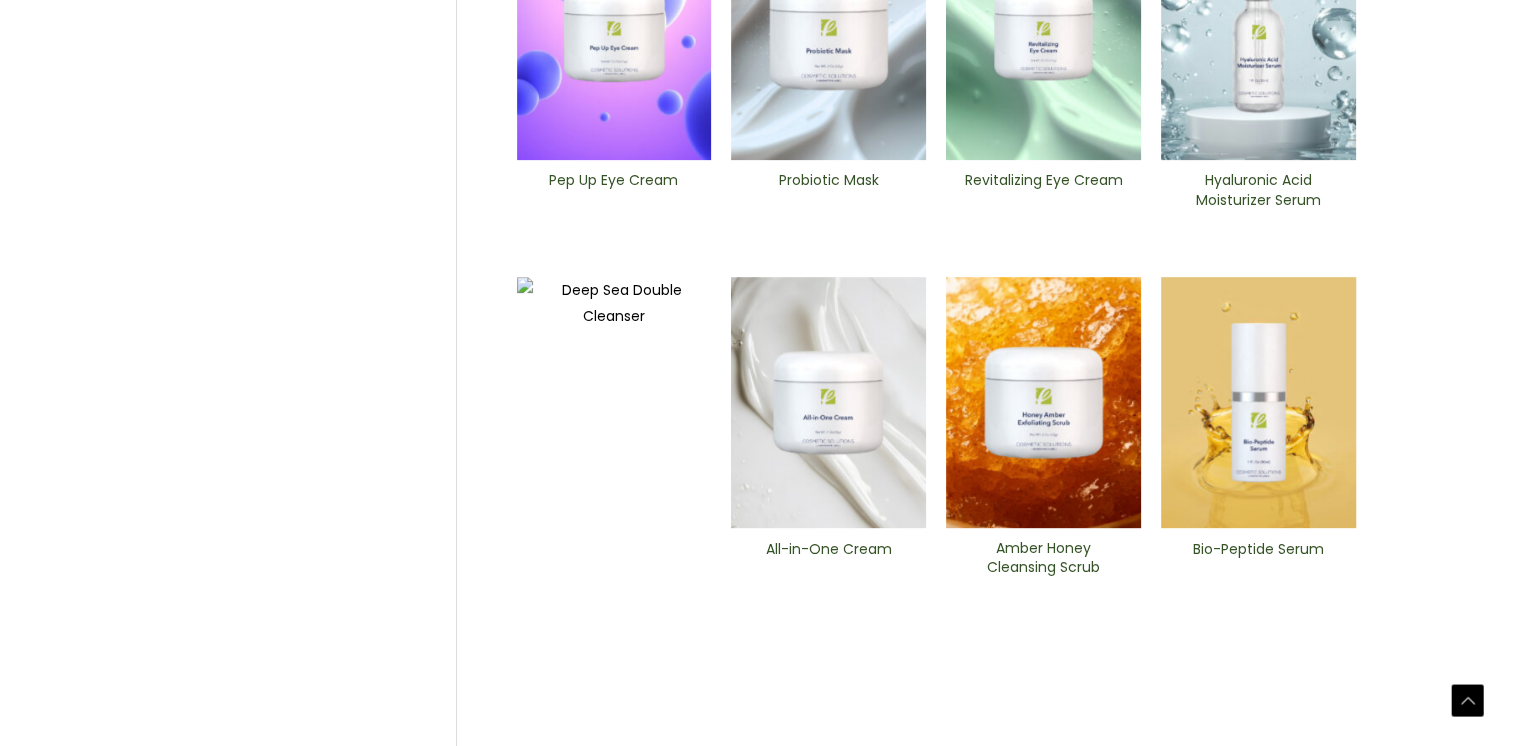 click on "2" at bounding box center [582, 1926] 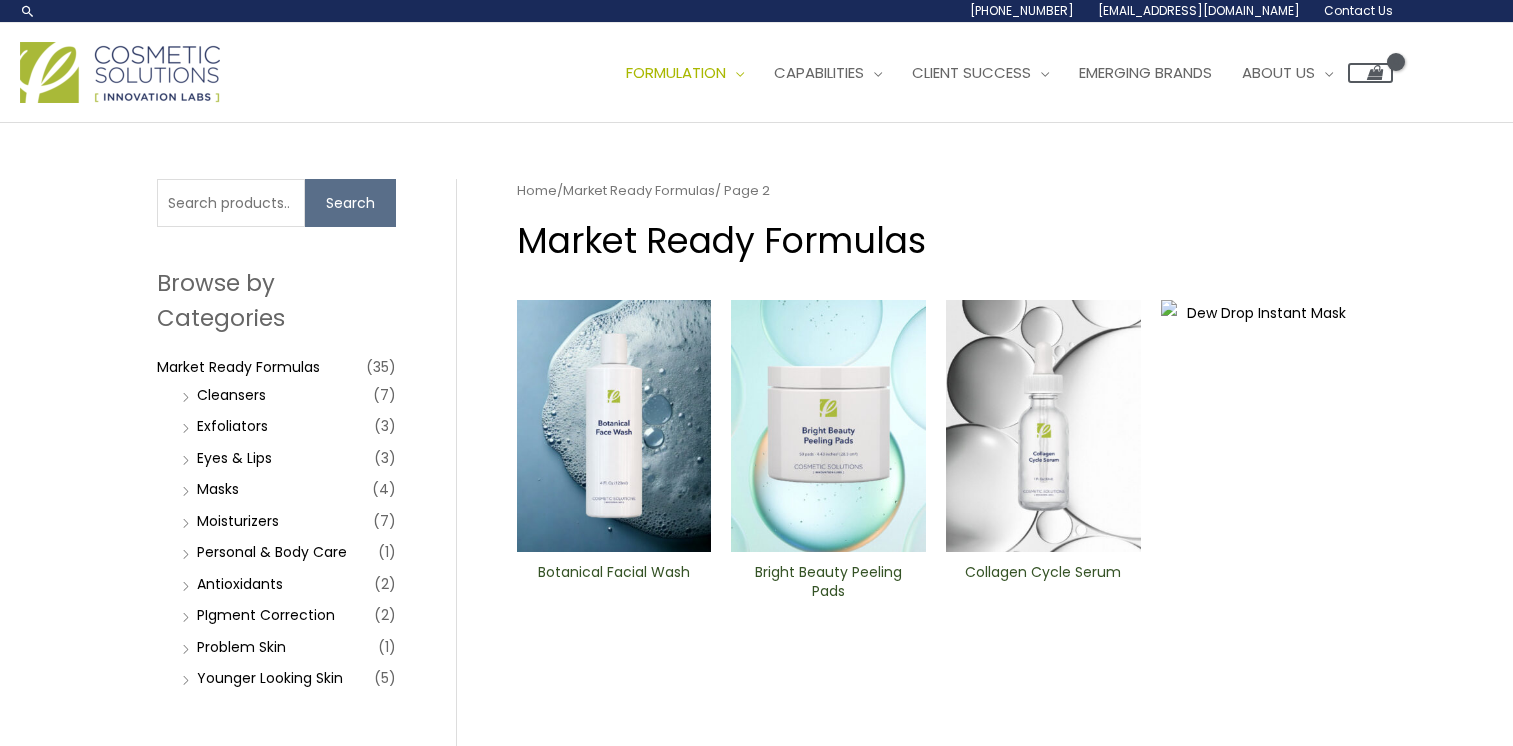 scroll, scrollTop: 0, scrollLeft: 0, axis: both 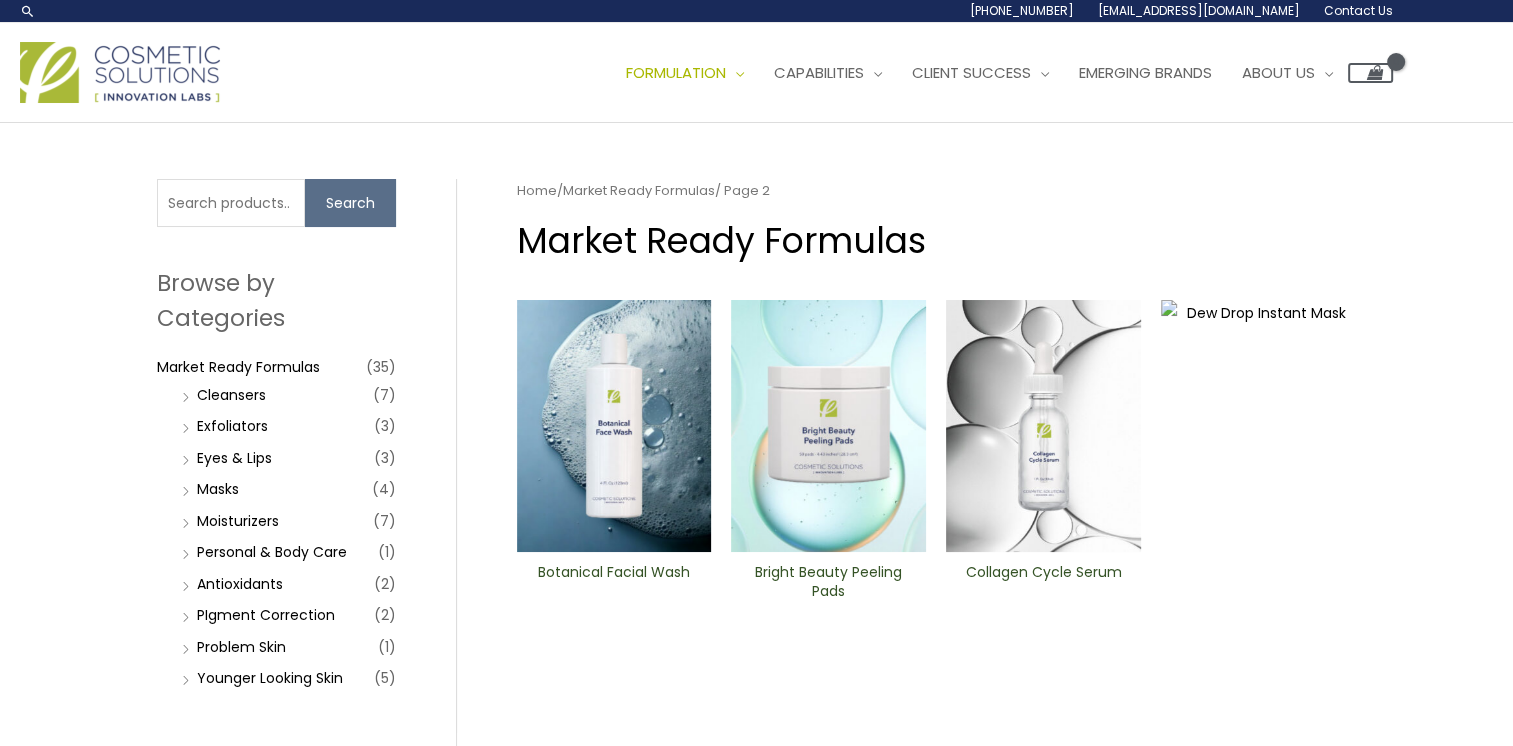 click at bounding box center (614, 426) 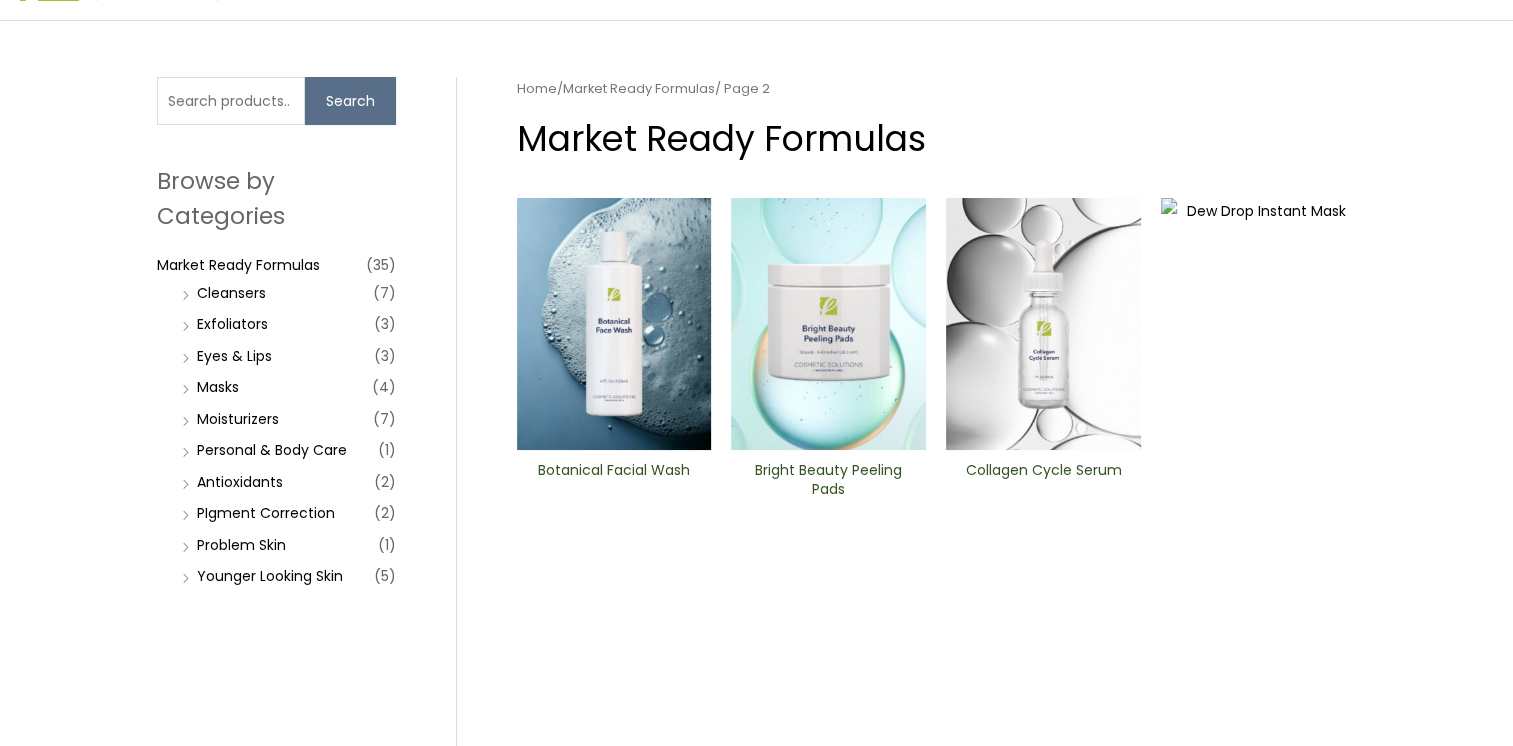 scroll, scrollTop: 120, scrollLeft: 0, axis: vertical 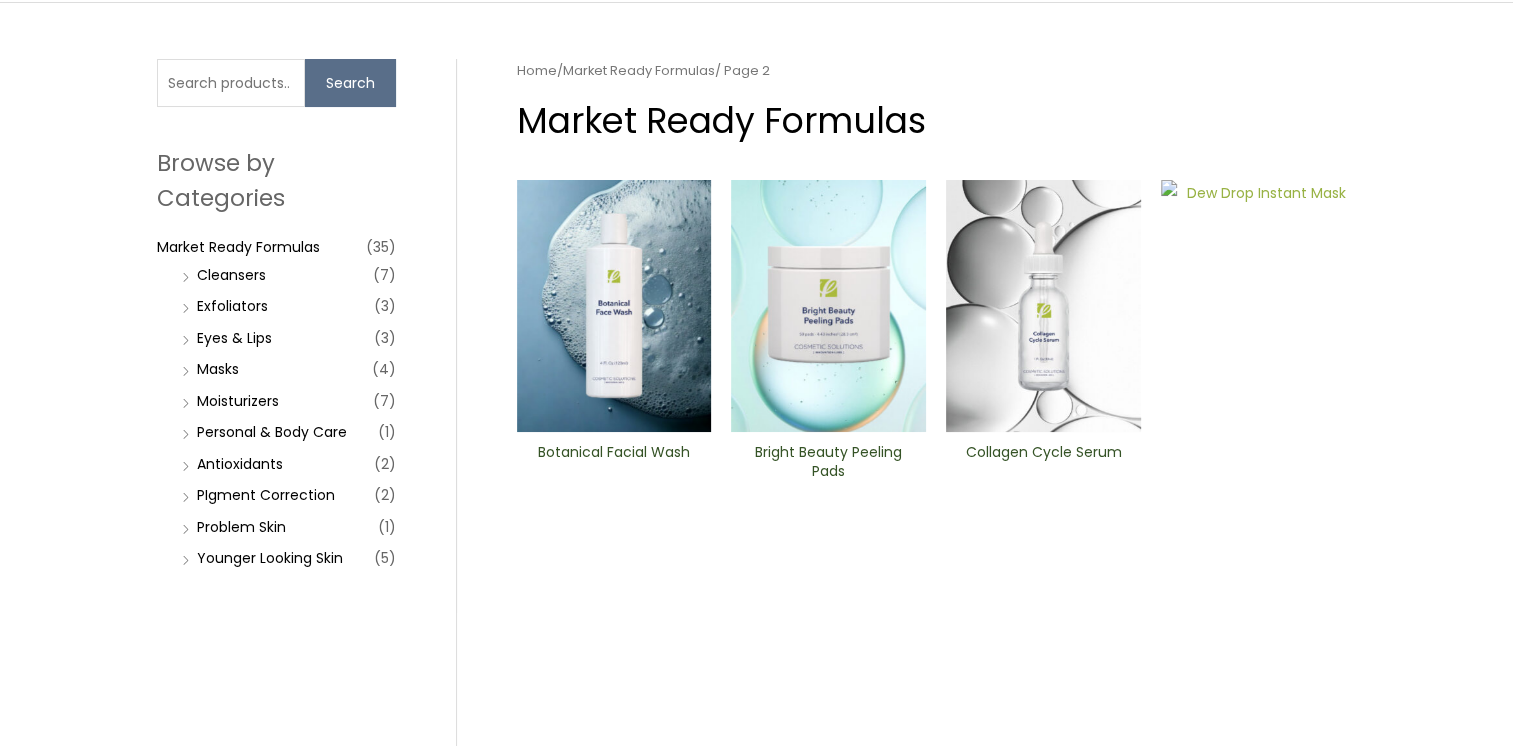 click at bounding box center (1258, 930) 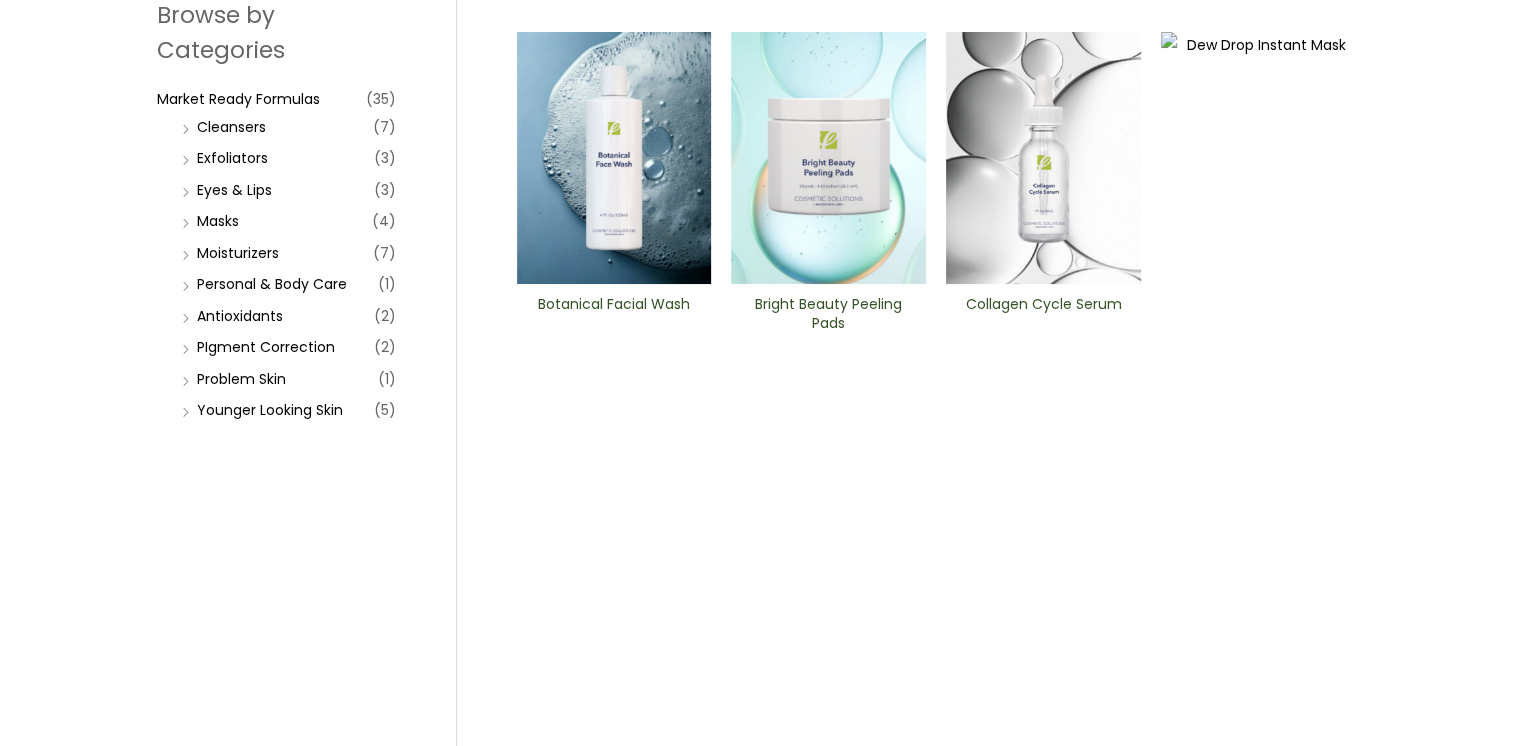 scroll, scrollTop: 280, scrollLeft: 0, axis: vertical 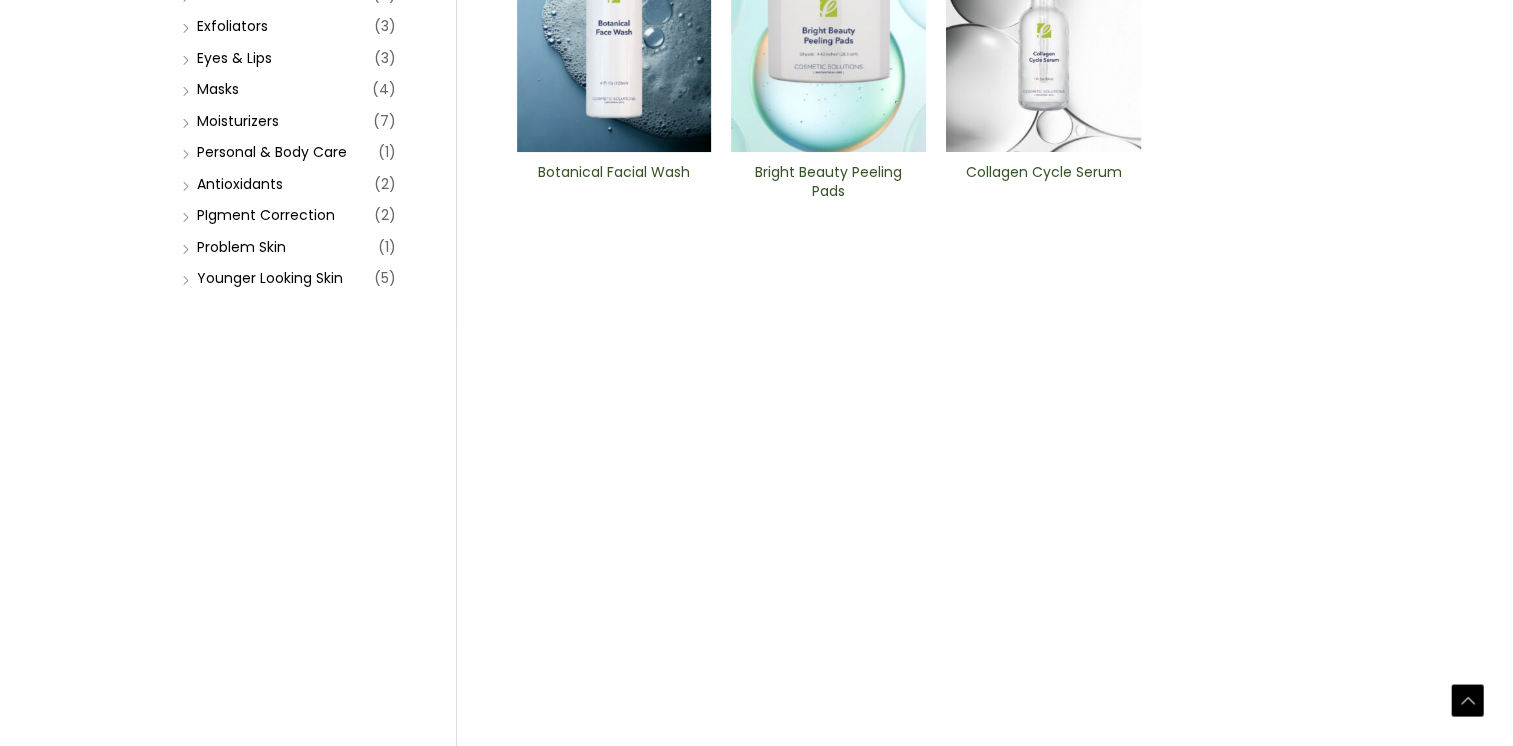 click at bounding box center [1043, 1642] 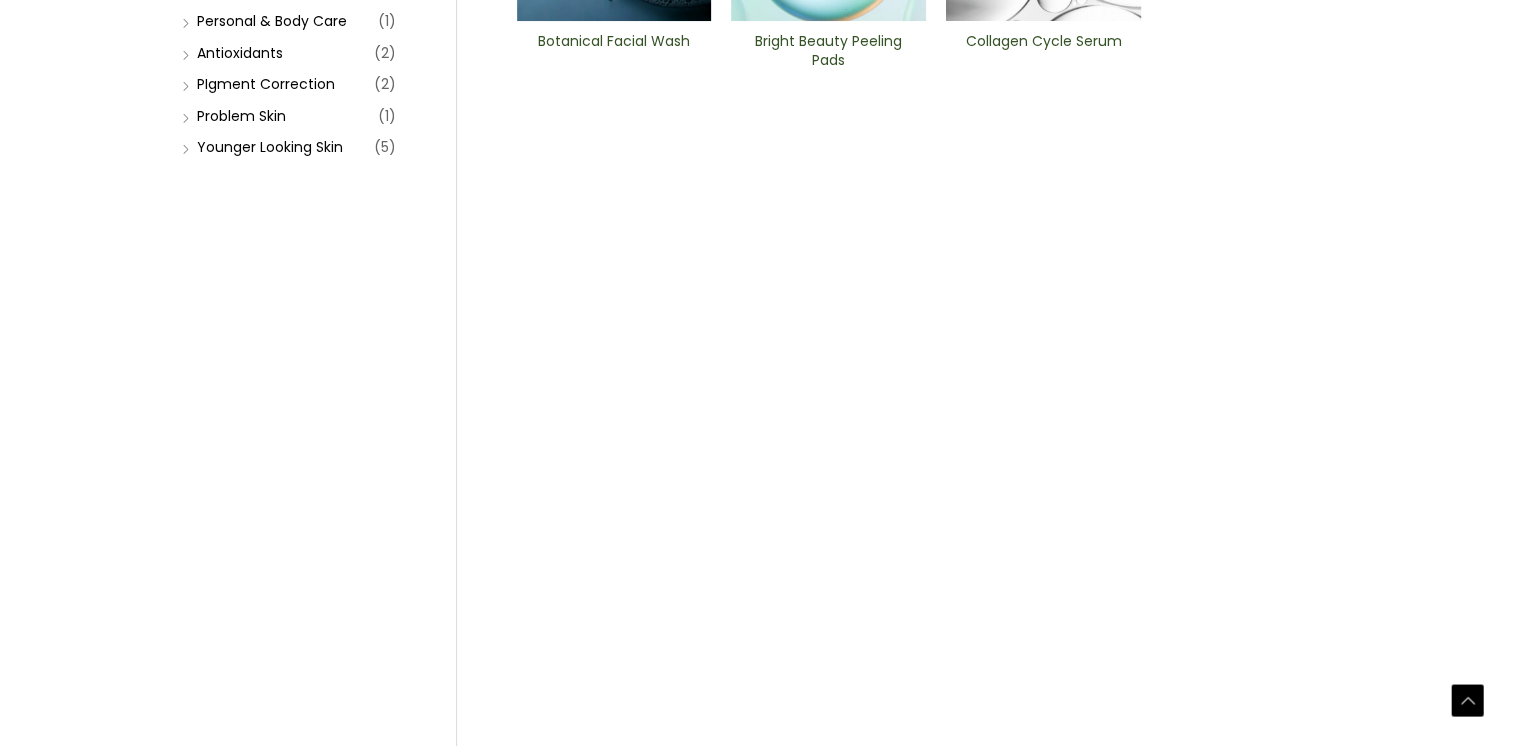 scroll, scrollTop: 560, scrollLeft: 0, axis: vertical 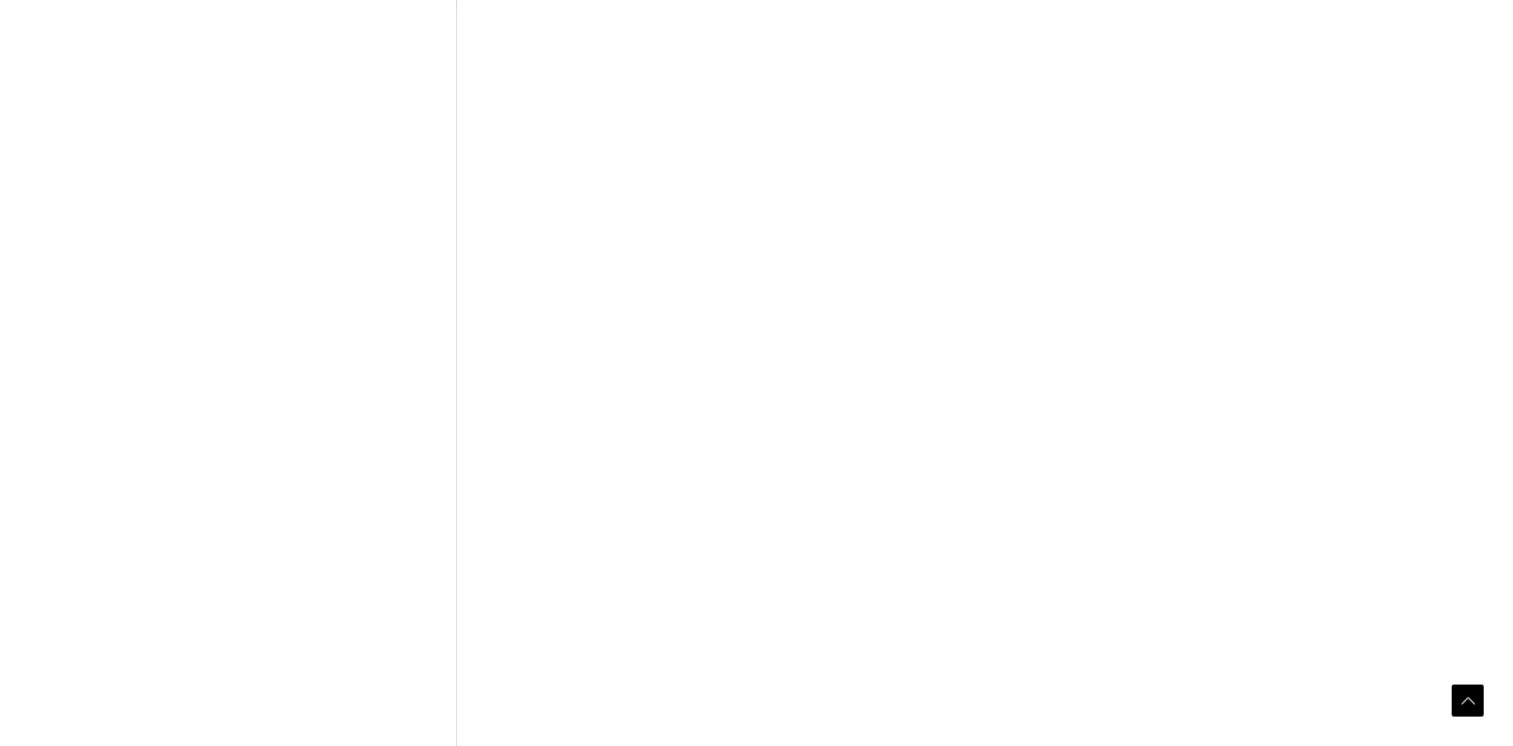 click at bounding box center [614, 1691] 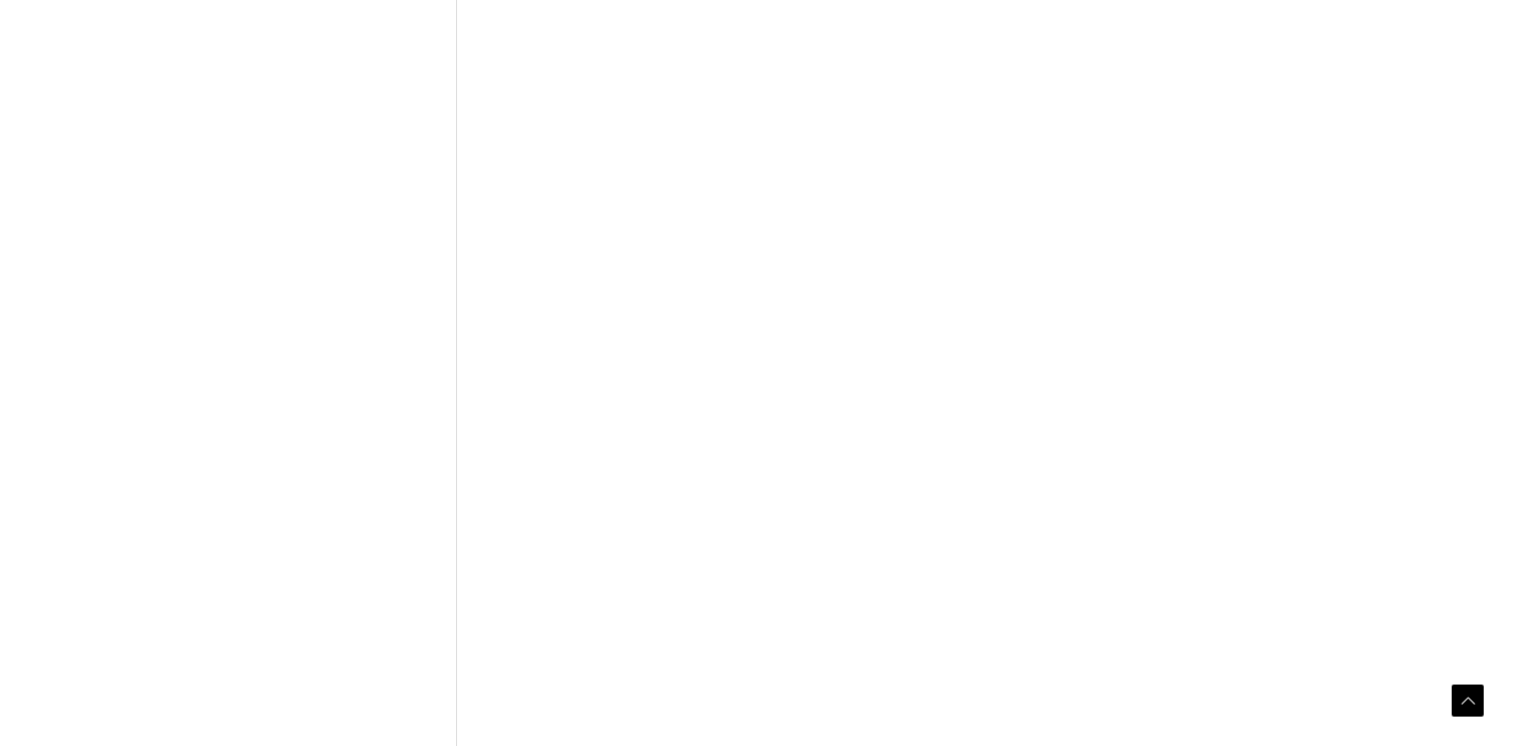 scroll, scrollTop: 840, scrollLeft: 0, axis: vertical 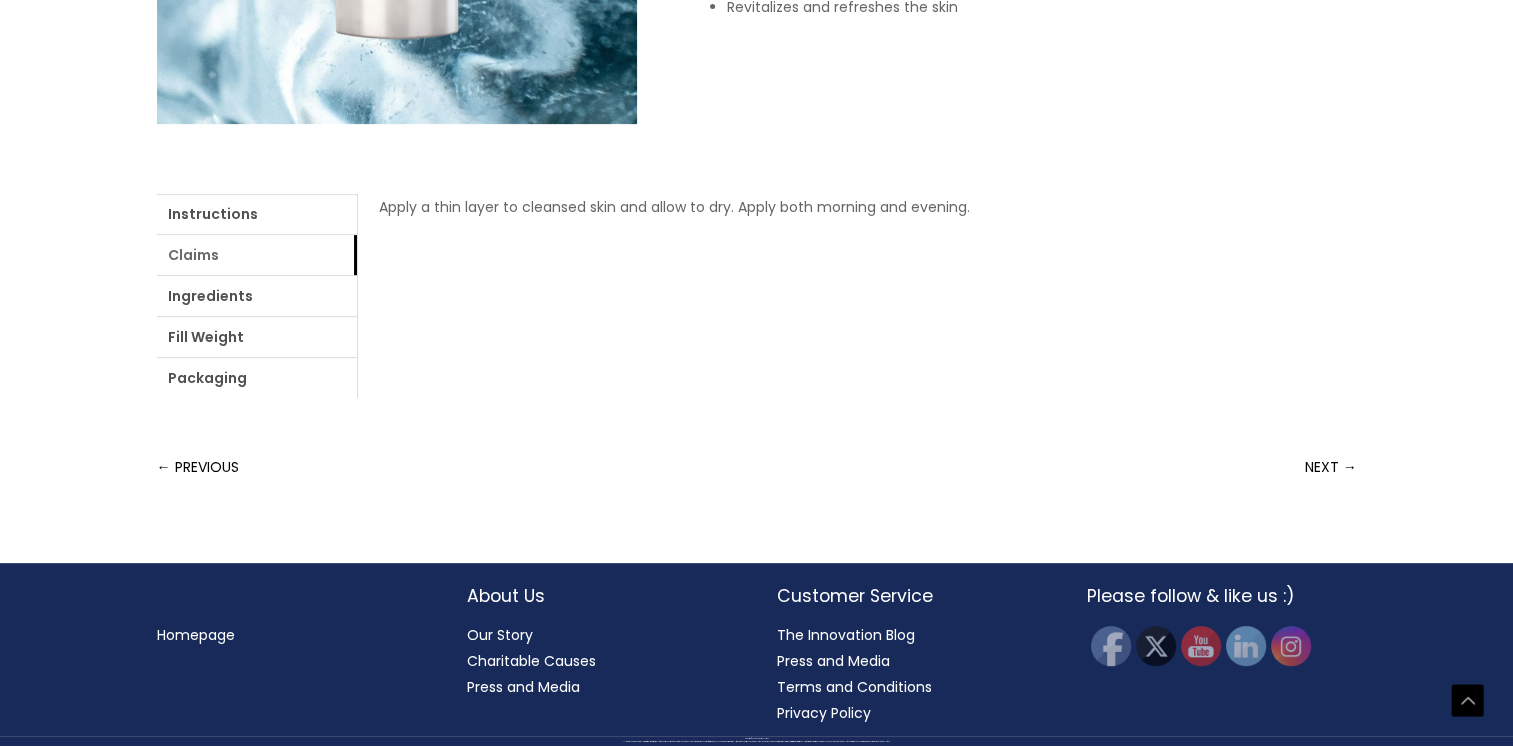 click on "Claims" at bounding box center (257, 255) 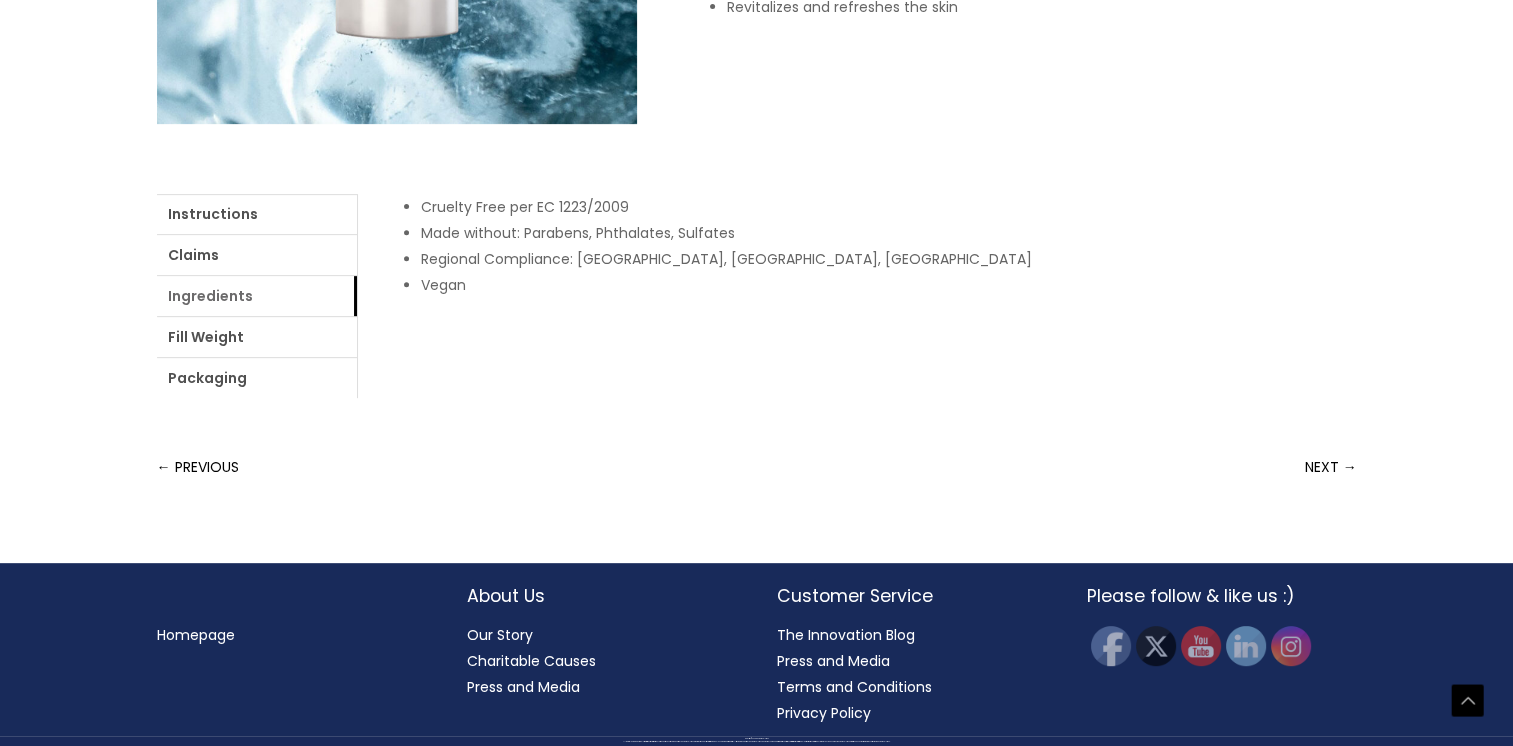 click on "Ingredients" at bounding box center (257, 296) 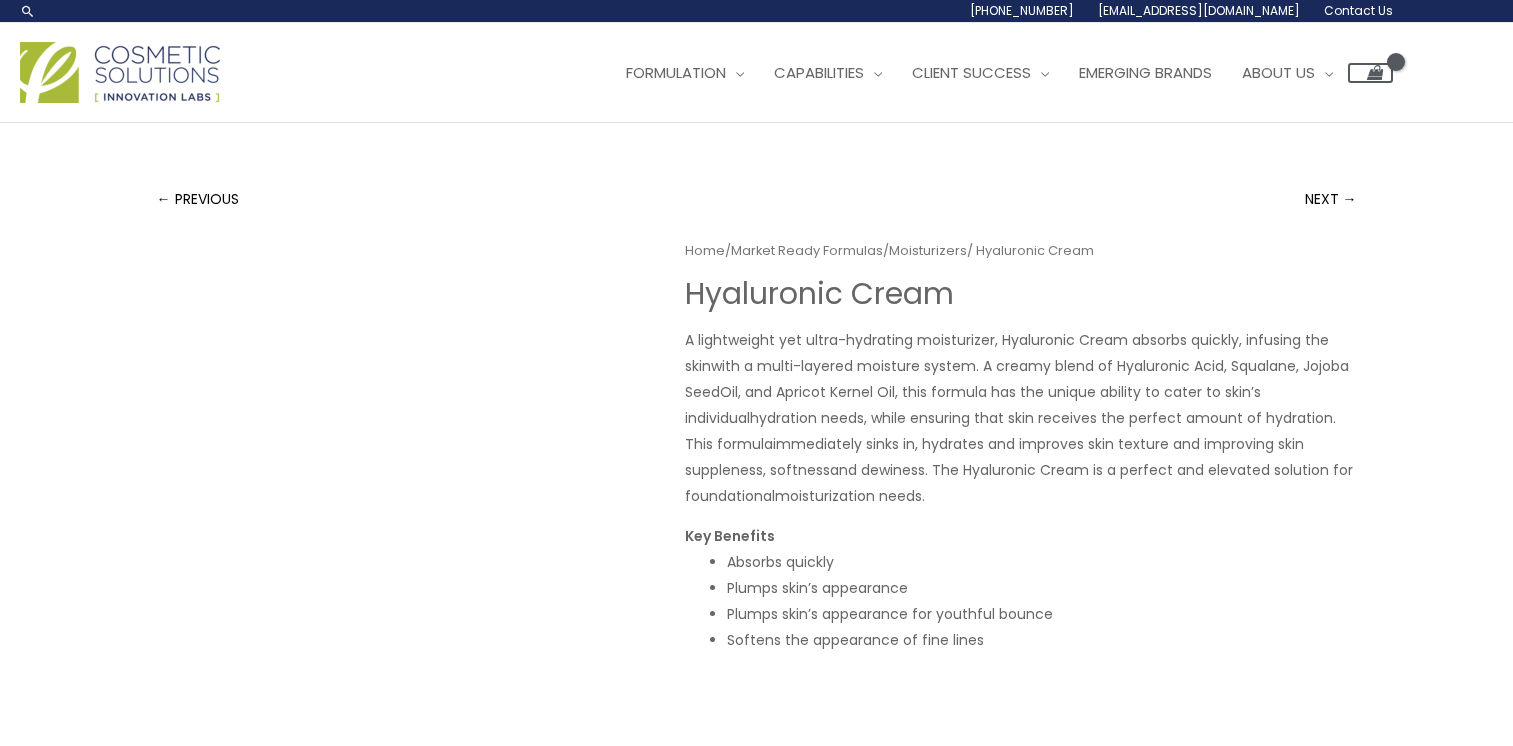 scroll, scrollTop: 0, scrollLeft: 0, axis: both 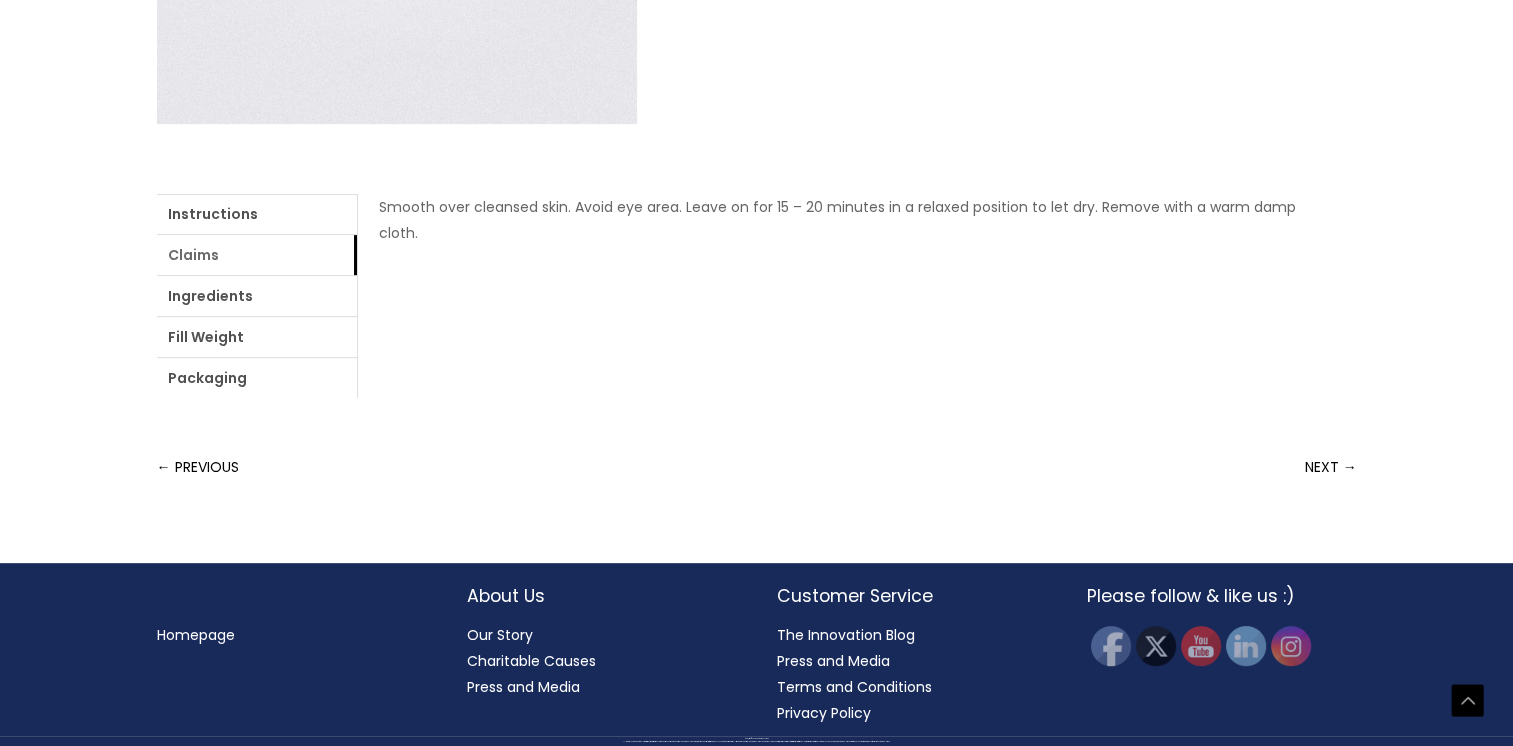 click on "Claims" at bounding box center [257, 255] 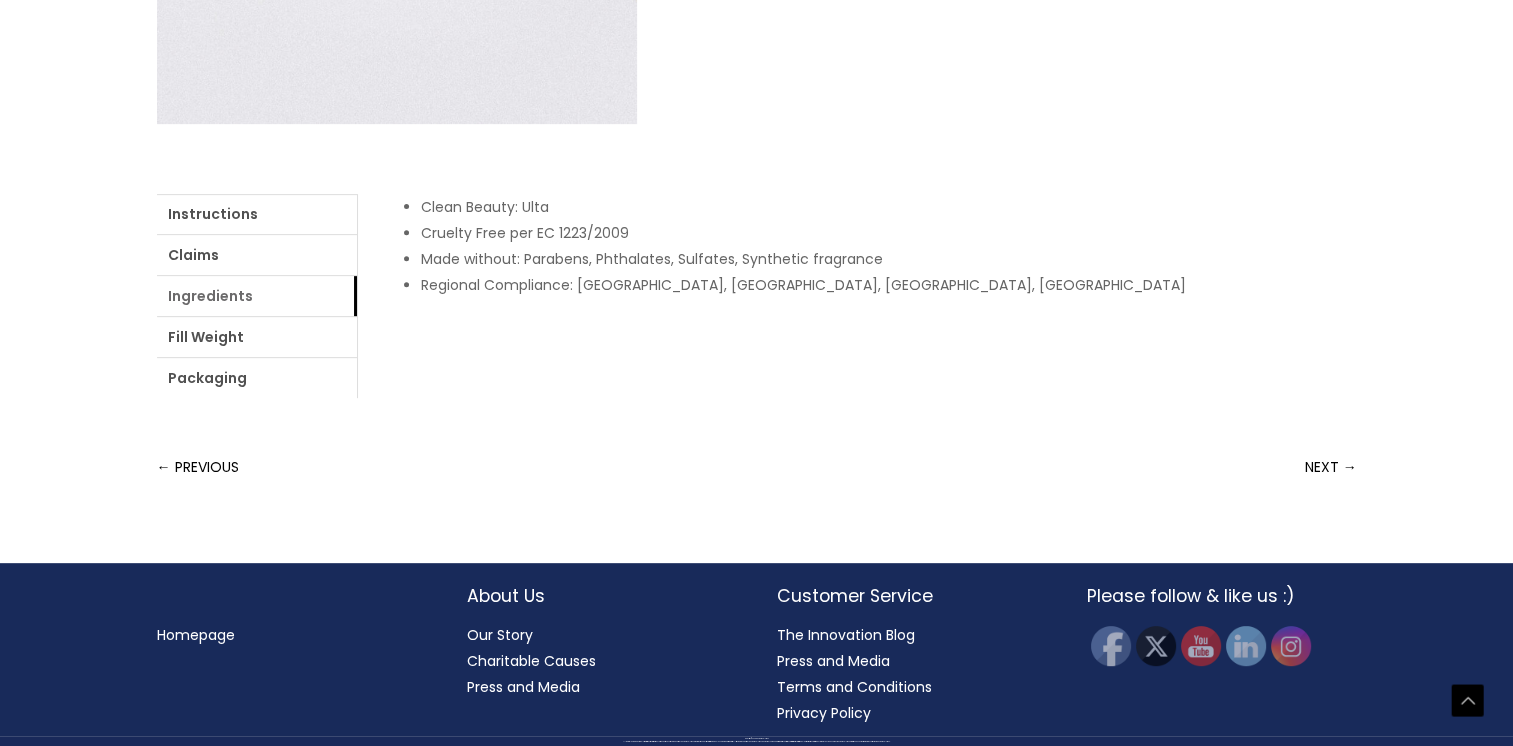 click on "Ingredients" at bounding box center [257, 296] 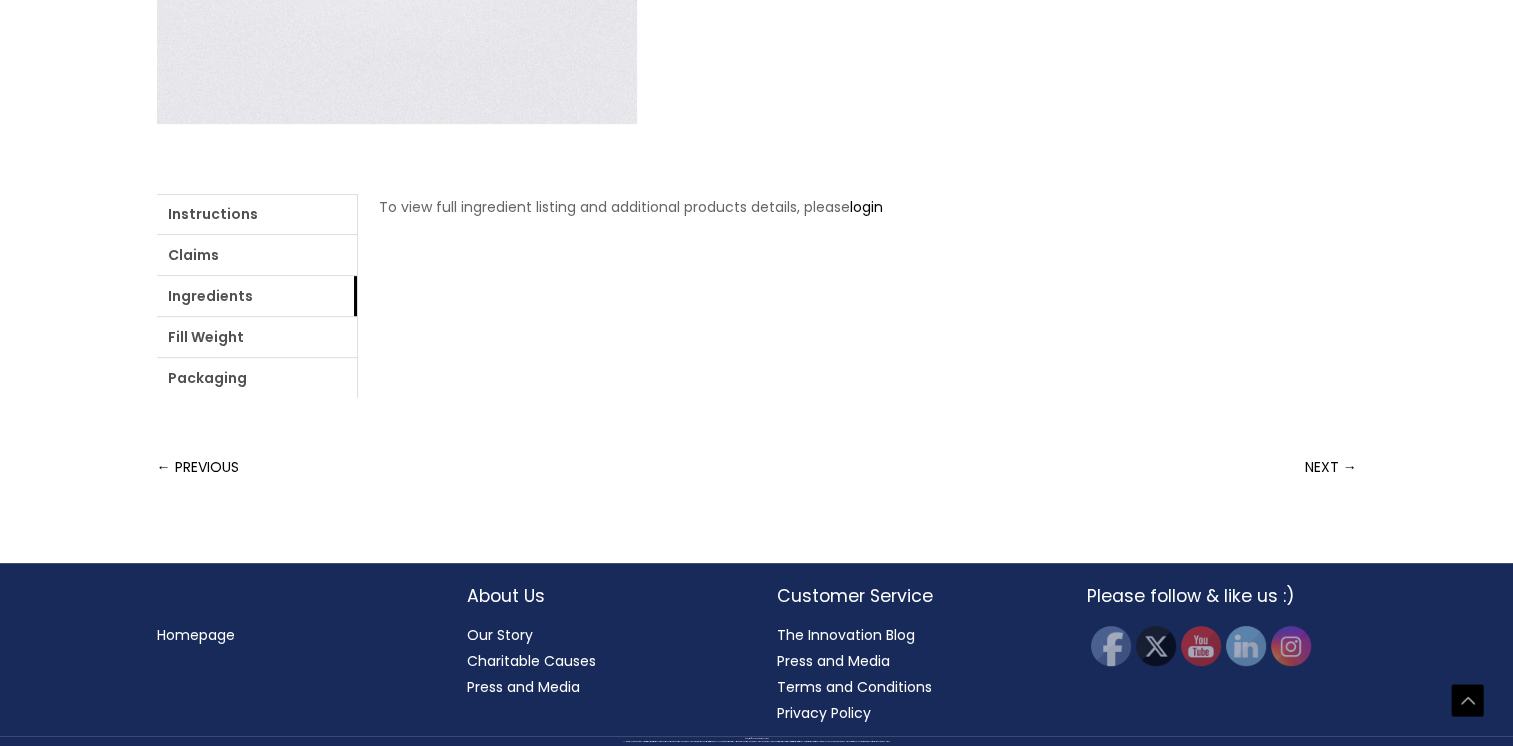 click on "Home  /  Market Ready Formulas  /  Moisturizers  / Hyaluronic Cream Hyaluronic Cream
A lightweight yet ultra-hydrating moisturizer, Hyaluronic Cream absorbs quickly, infusing the skin  with a multi-layered moisture system. A creamy blend of Hyaluronic Acid, Squalane, Jojoba Seed  Oil, and Apricot Kernel Oil, this formula has the unique ability to cater to skin’s individual  hydration needs, while ensuring that skin receives the perfect amount of hydration. This formula  immediately sinks in, hydrates and improves skin texture and improving skin suppleness, softness  and dewiness. The Hyaluronic Cream is a perfect and elevated solution for foundational  moisturization needs.
Key Benefits Absorbs quickly Plumps skin’s appearance Plumps skin’s appearance for youthful bounce Softens the appearance of fine lines
Hyaluronic Cream quantity
Add to cart
Instructions" at bounding box center [757, -50] 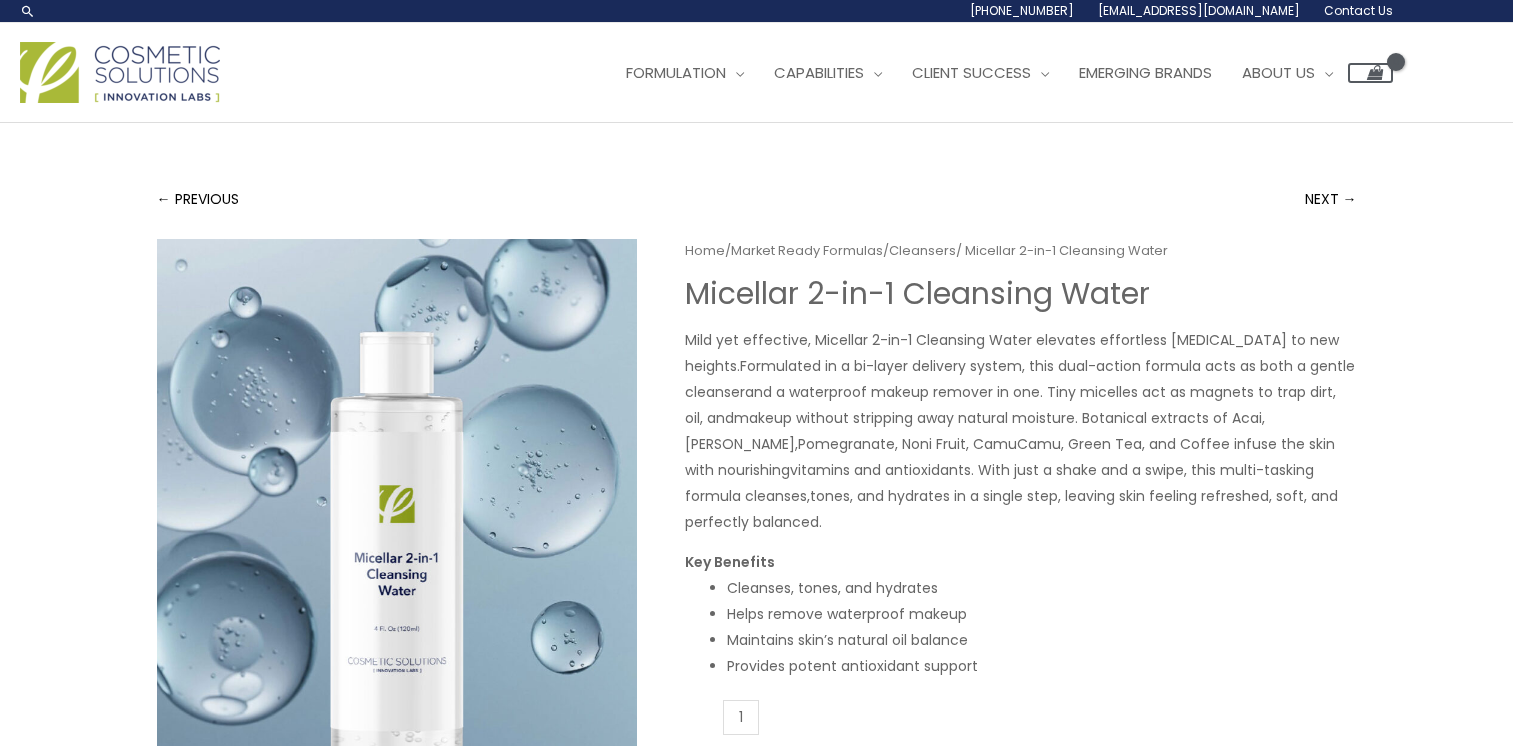 scroll, scrollTop: 0, scrollLeft: 0, axis: both 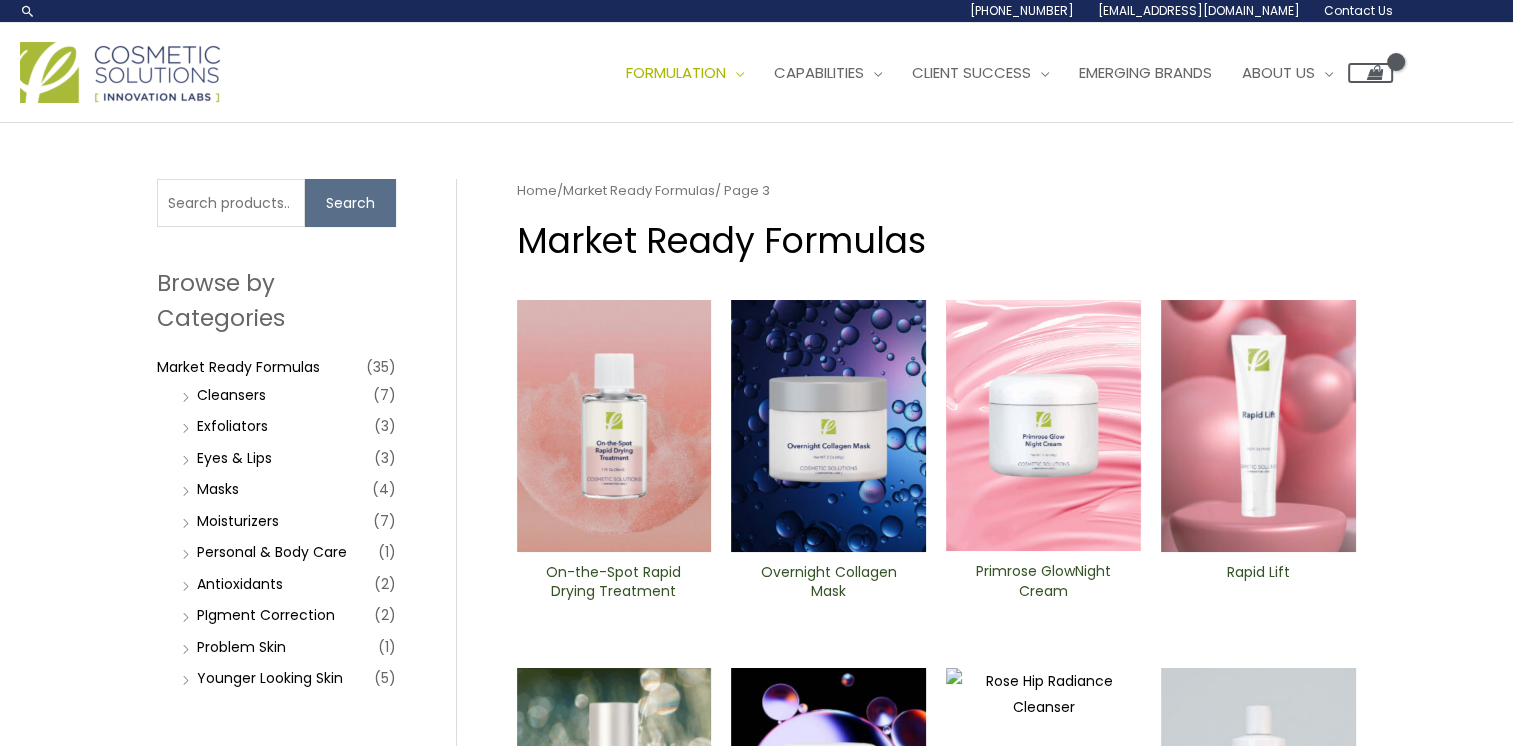click at bounding box center (1043, 425) 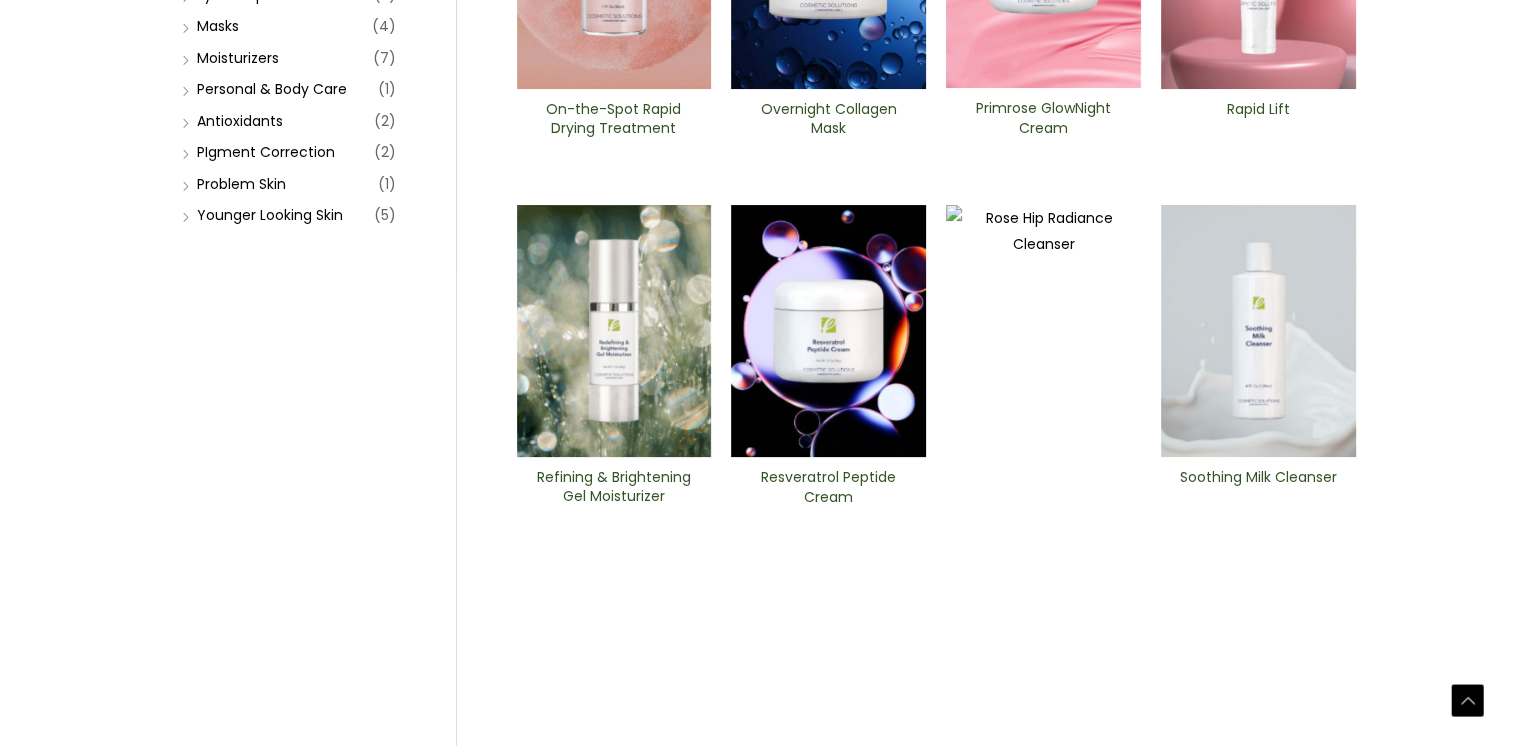 scroll, scrollTop: 464, scrollLeft: 0, axis: vertical 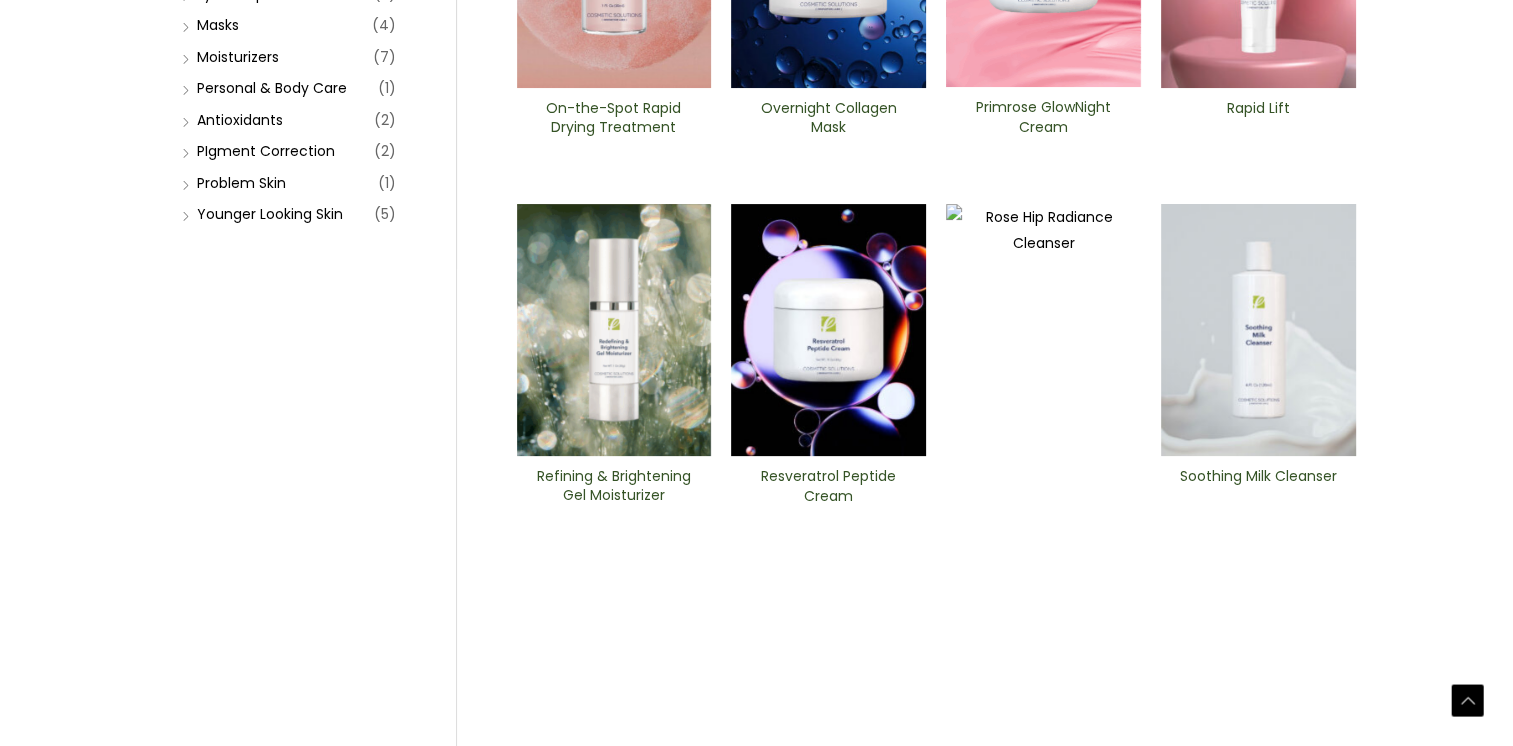 click at bounding box center (1258, 329) 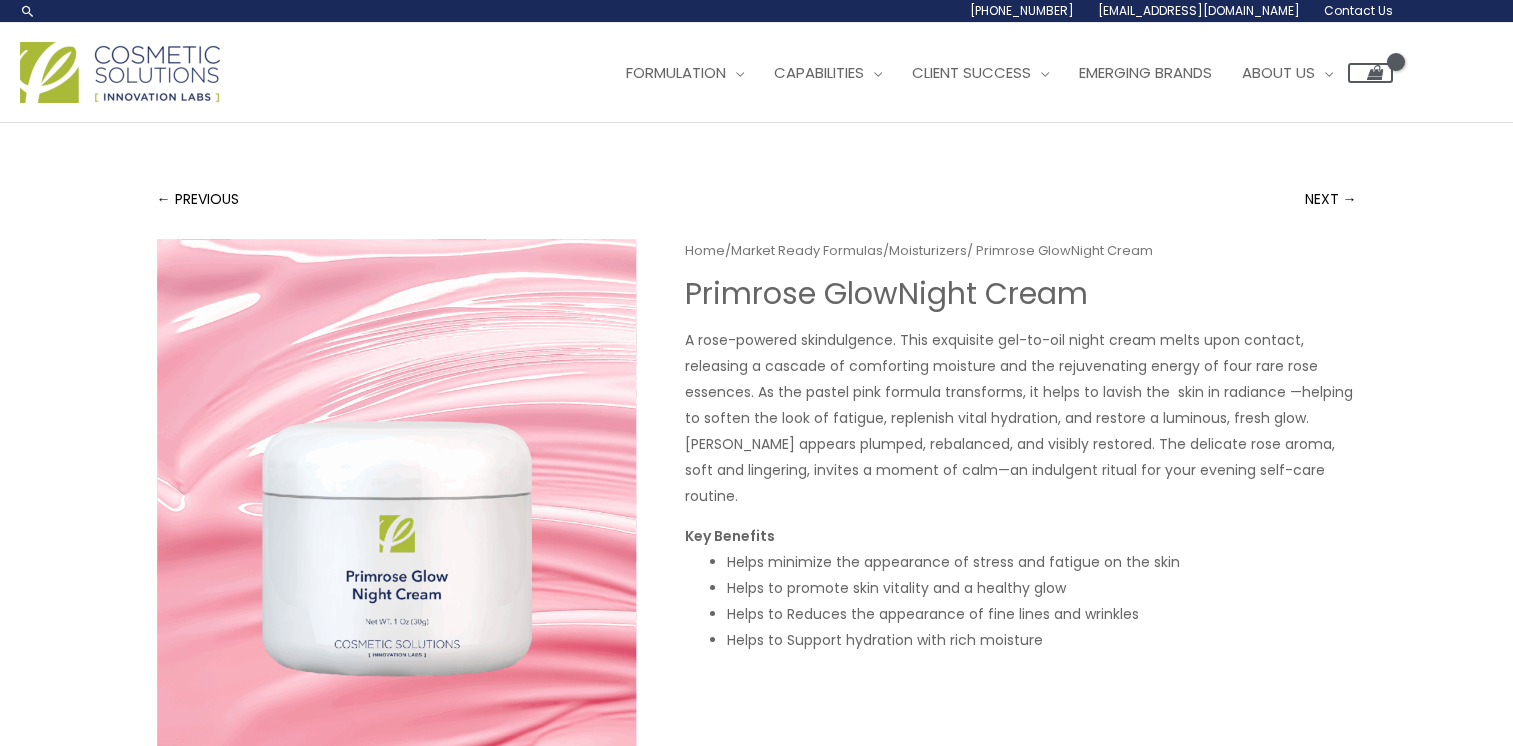 scroll, scrollTop: 0, scrollLeft: 0, axis: both 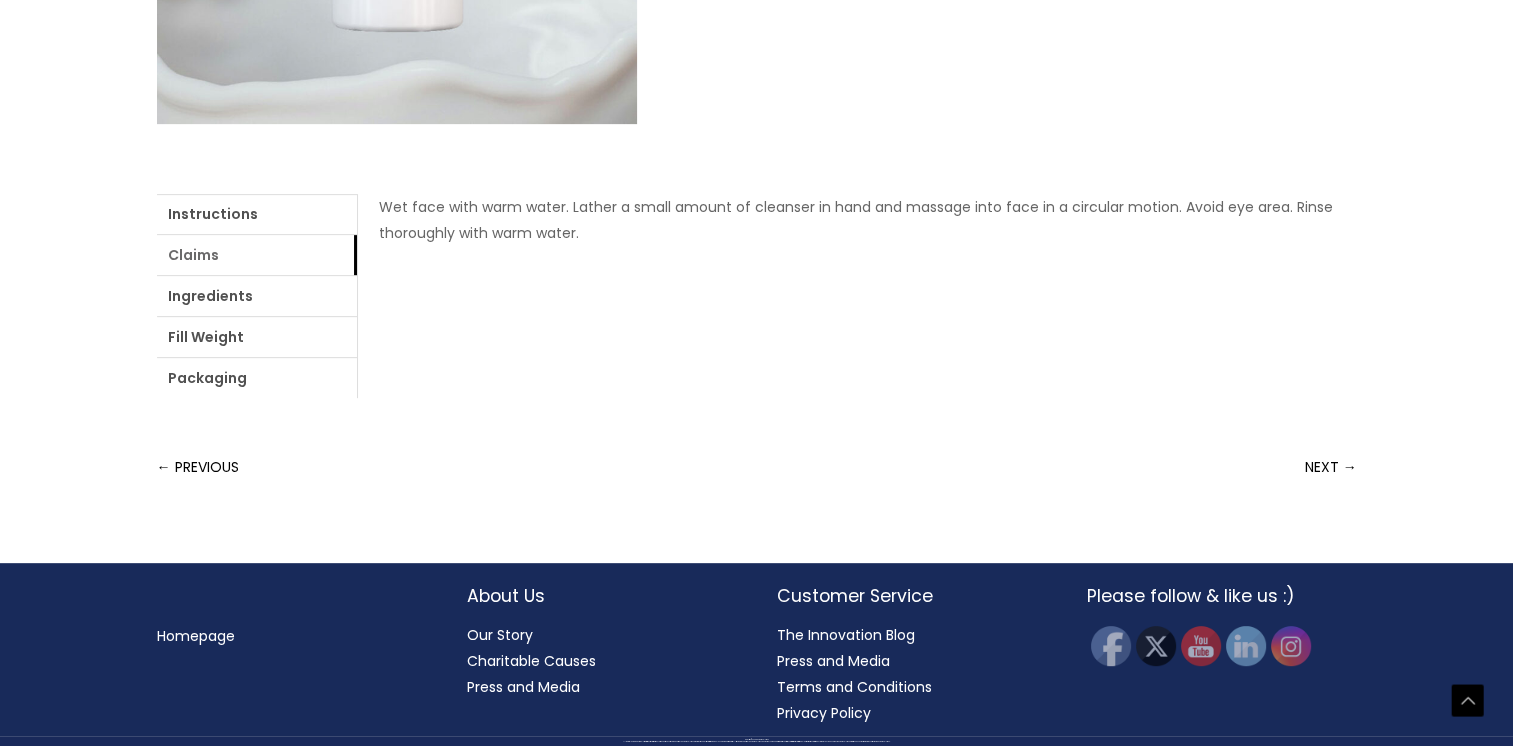 click on "Claims" at bounding box center [257, 255] 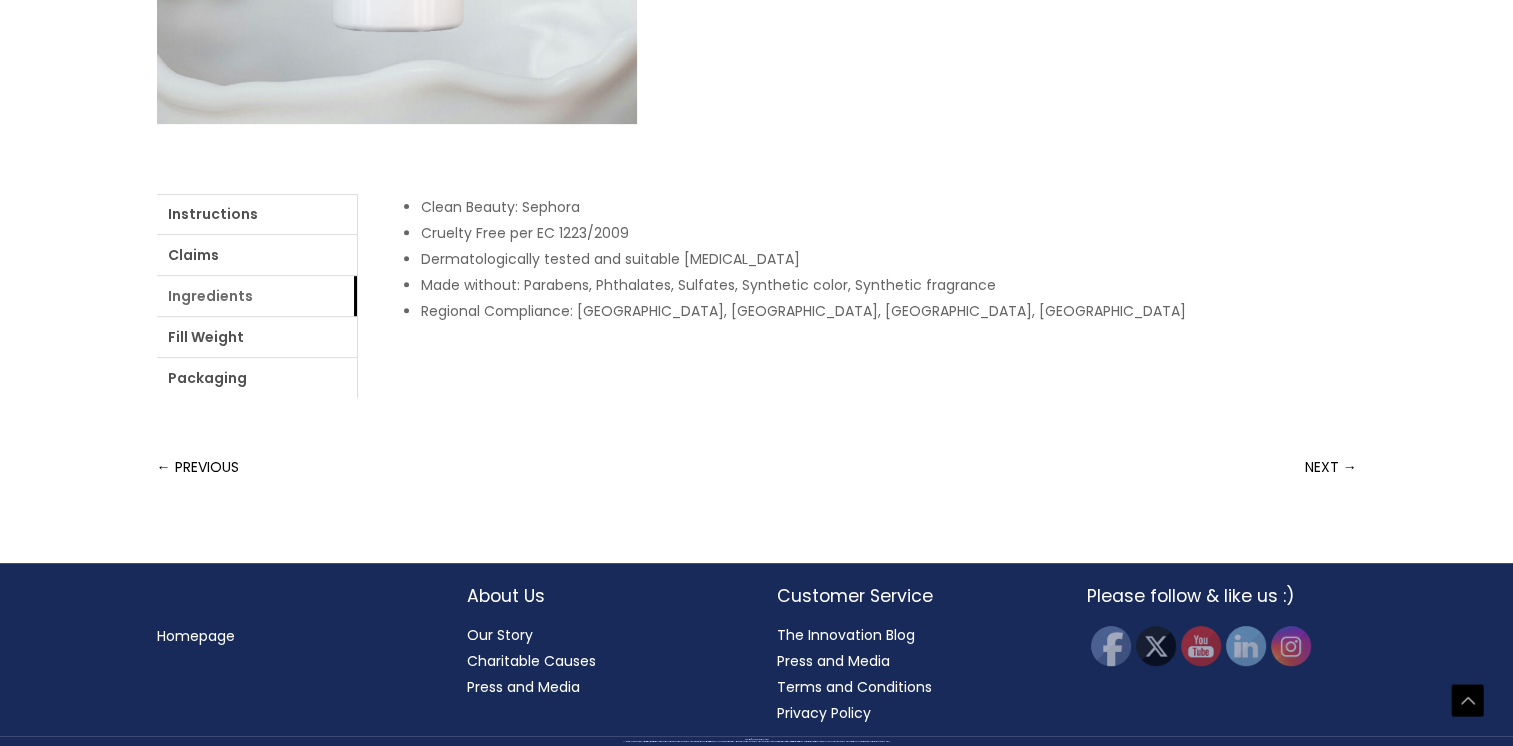 click on "Ingredients" at bounding box center (257, 296) 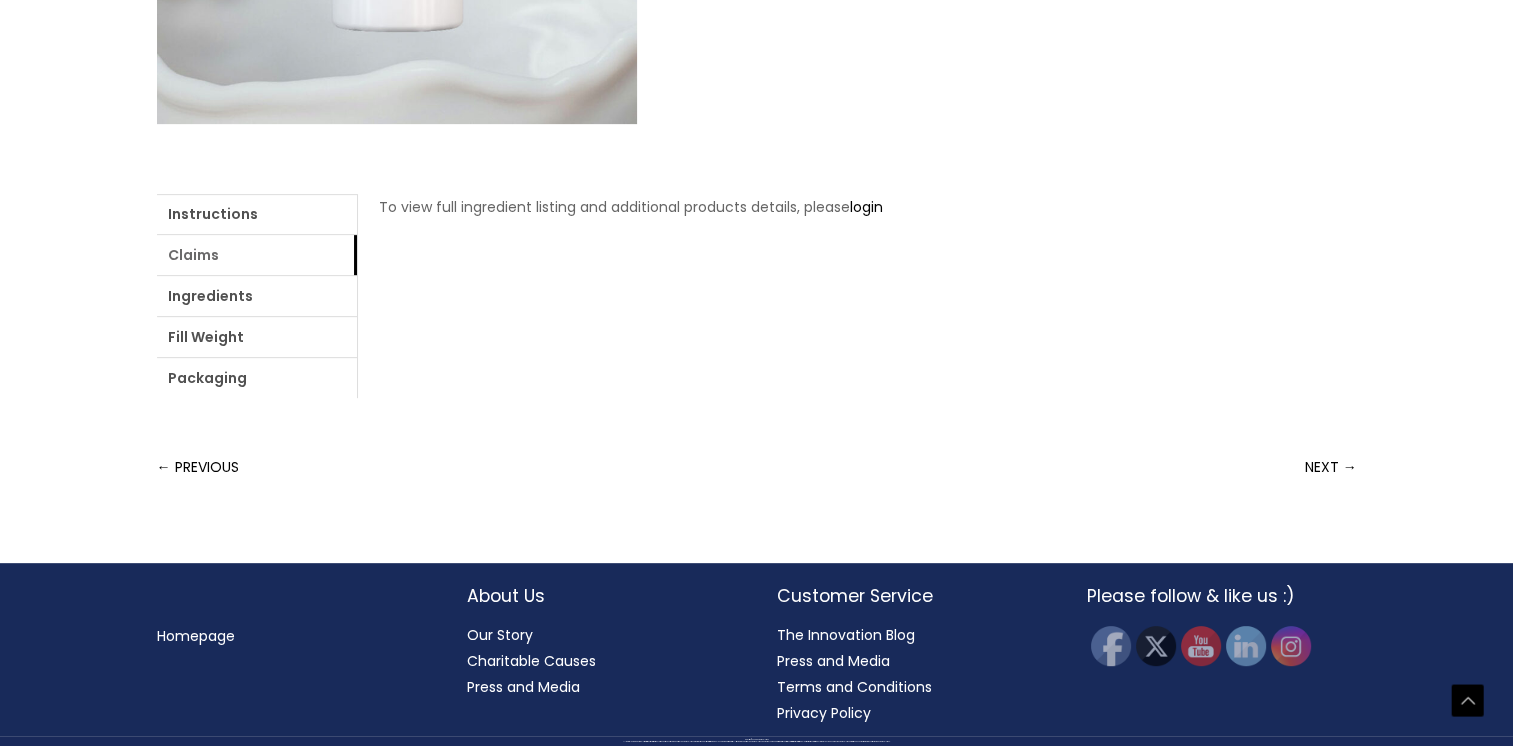 click on "Claims" at bounding box center [257, 255] 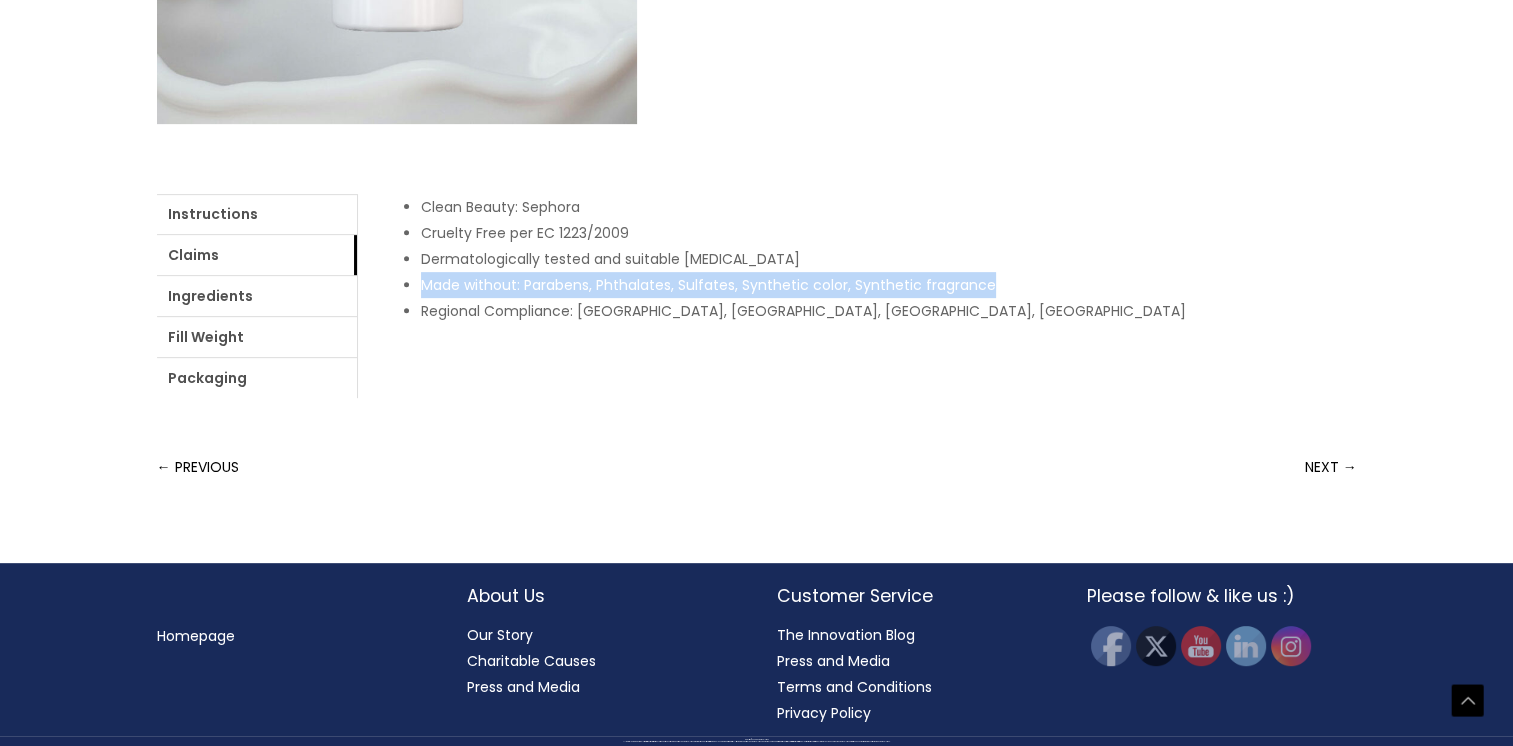 drag, startPoint x: 199, startPoint y: 632, endPoint x: 832, endPoint y: 624, distance: 633.05054 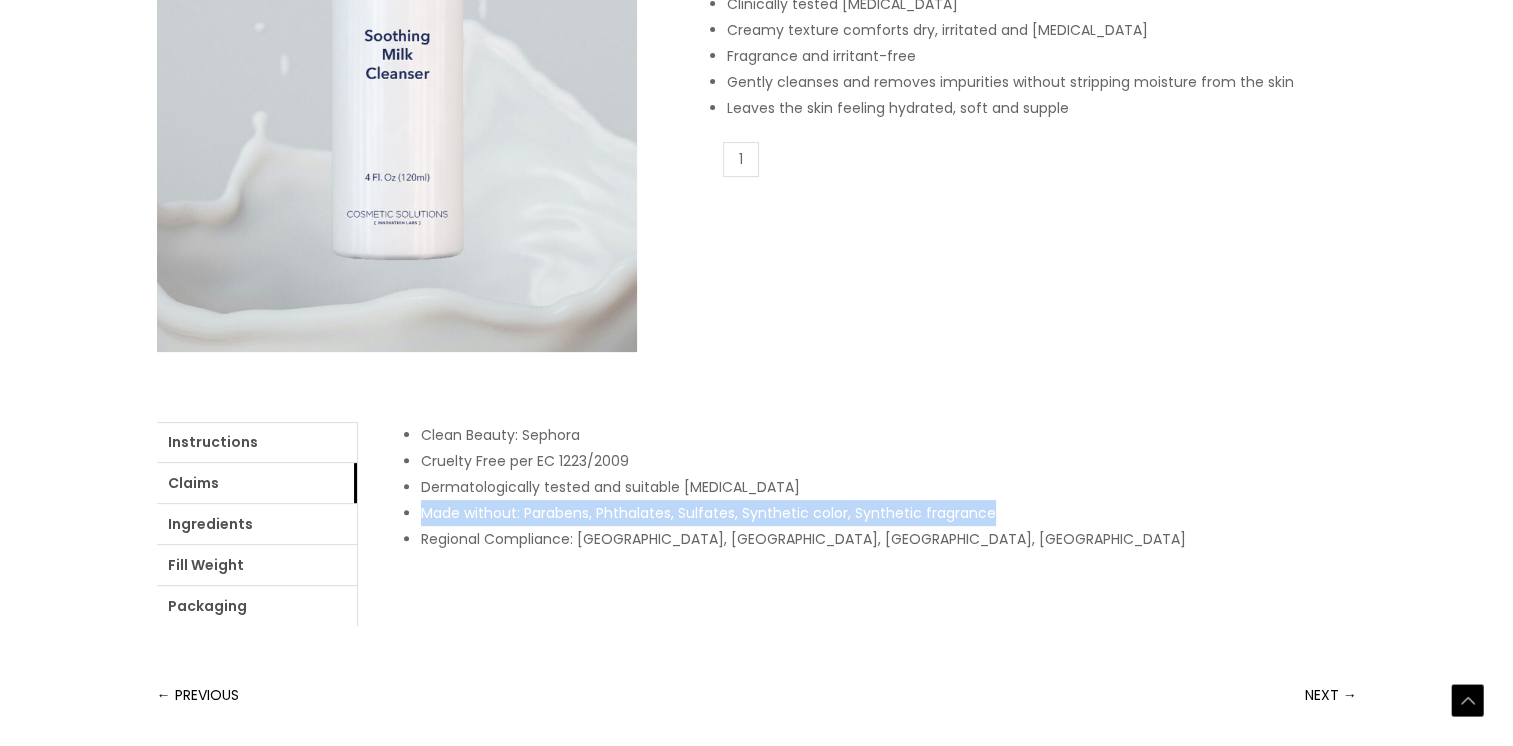 scroll, scrollTop: 508, scrollLeft: 0, axis: vertical 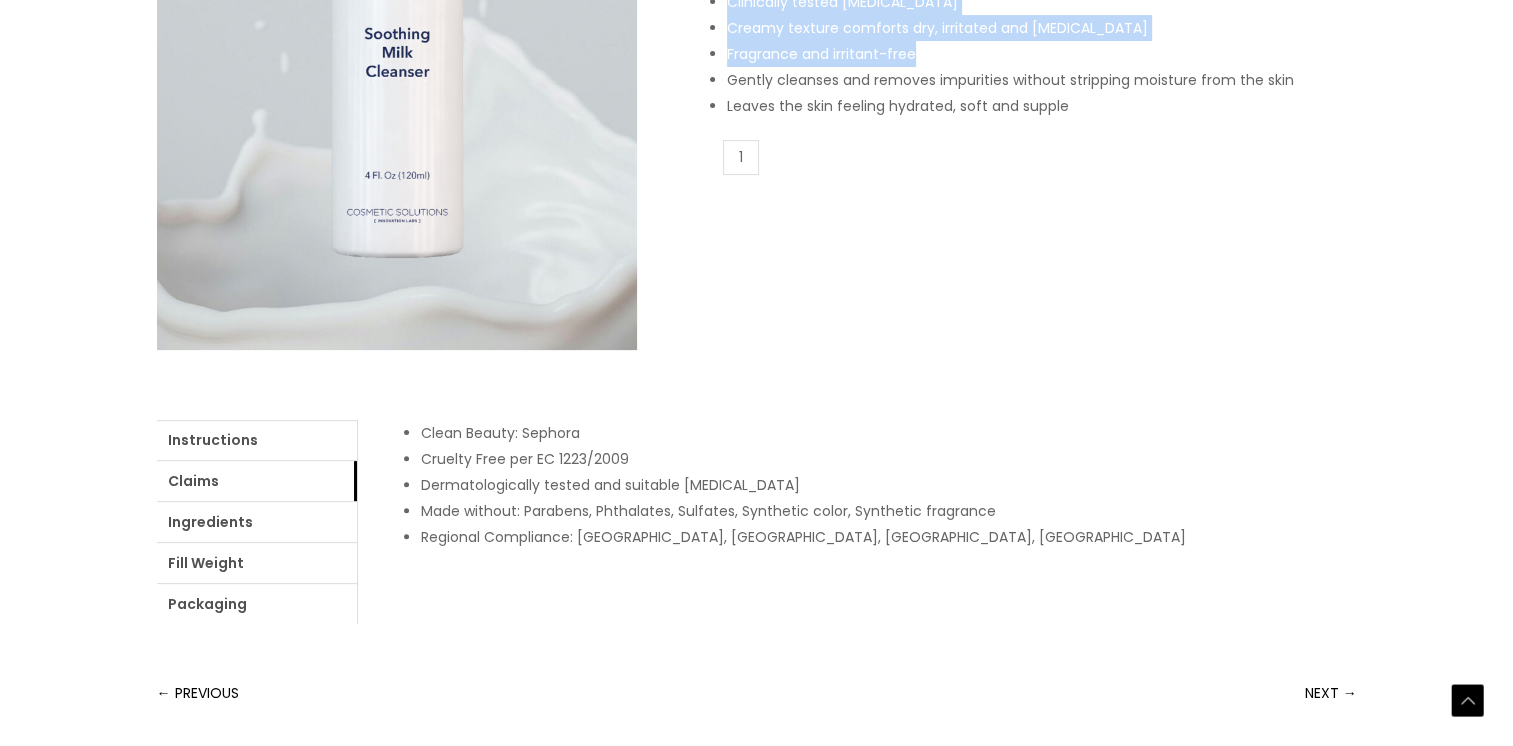 drag, startPoint x: 940, startPoint y: 318, endPoint x: 1323, endPoint y: 503, distance: 425.33987 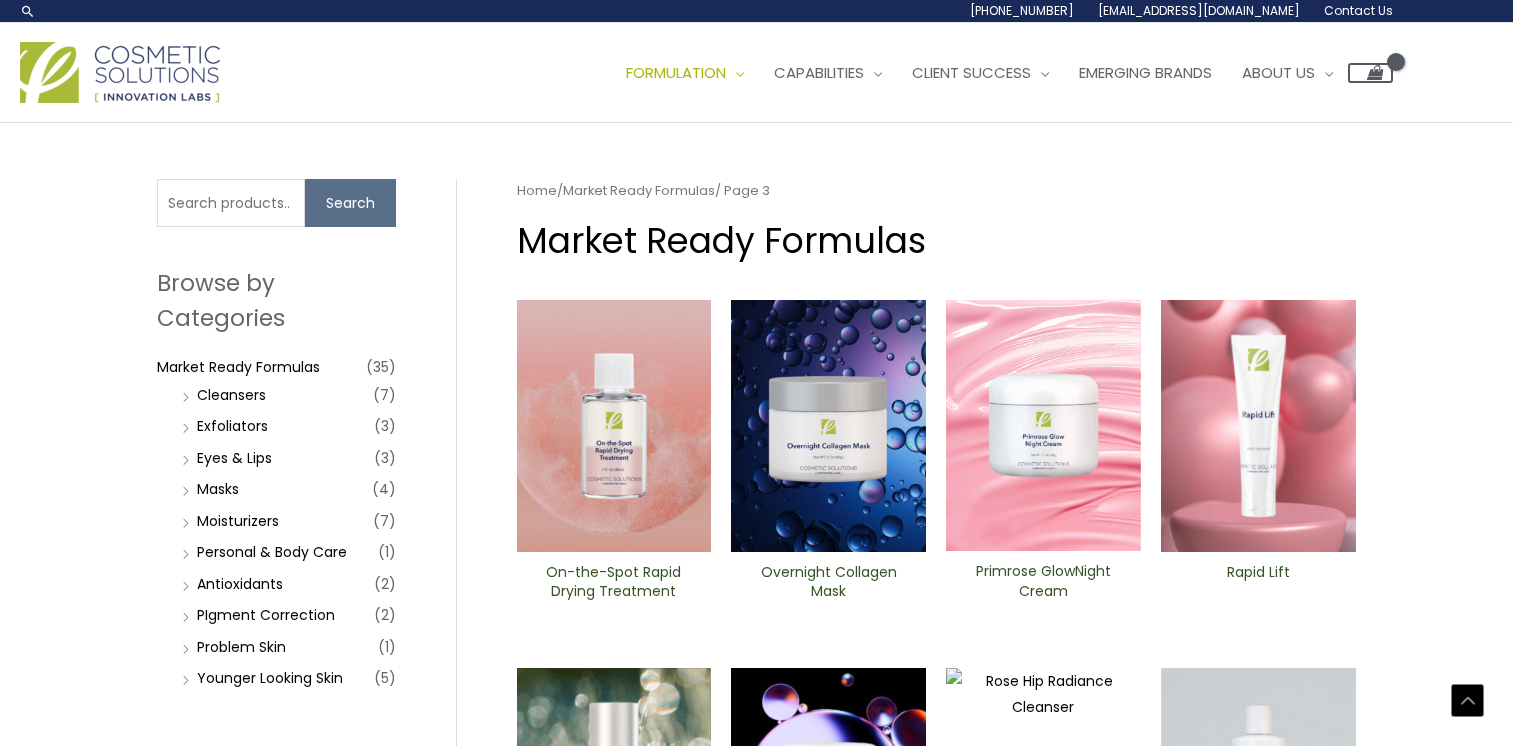 scroll, scrollTop: 464, scrollLeft: 0, axis: vertical 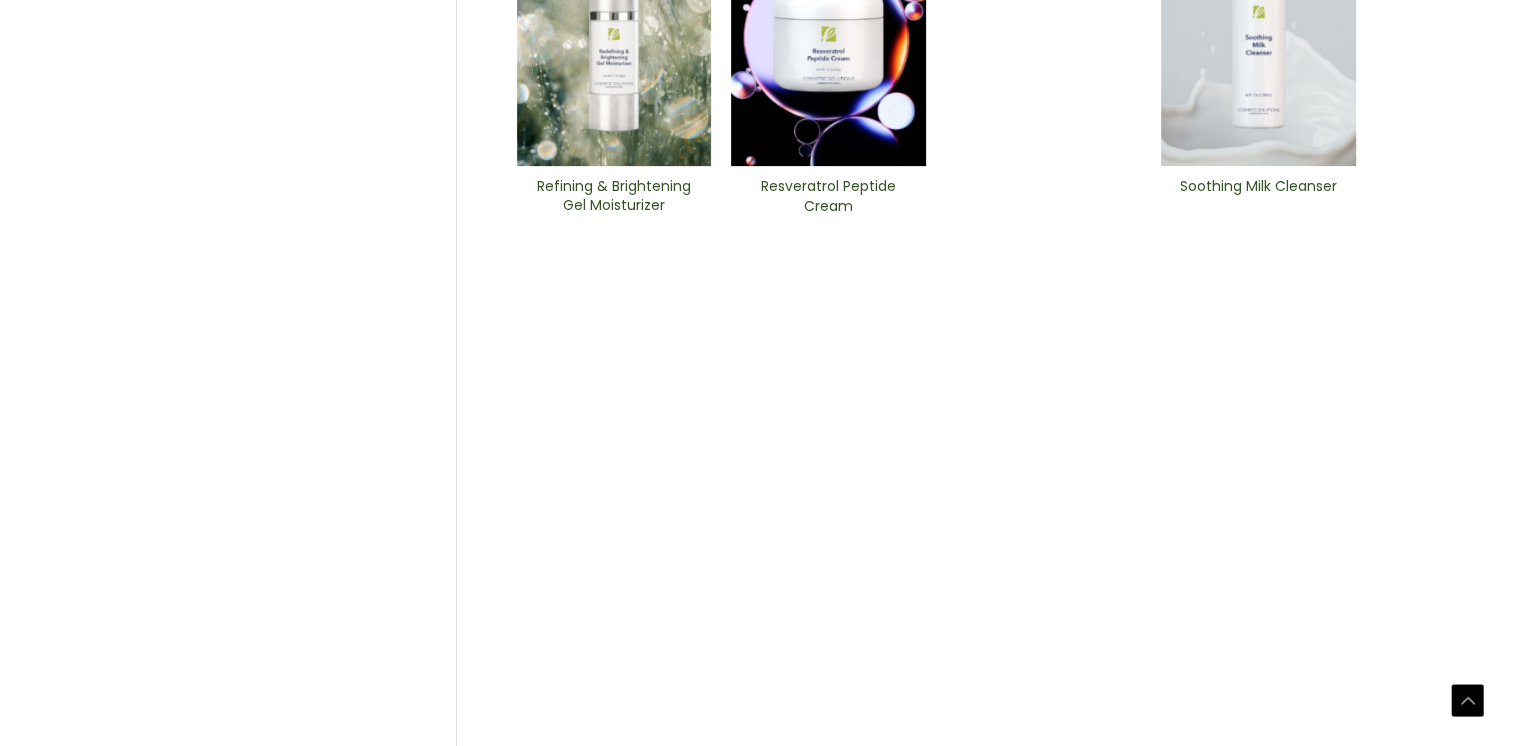 click at bounding box center (828, 2281) 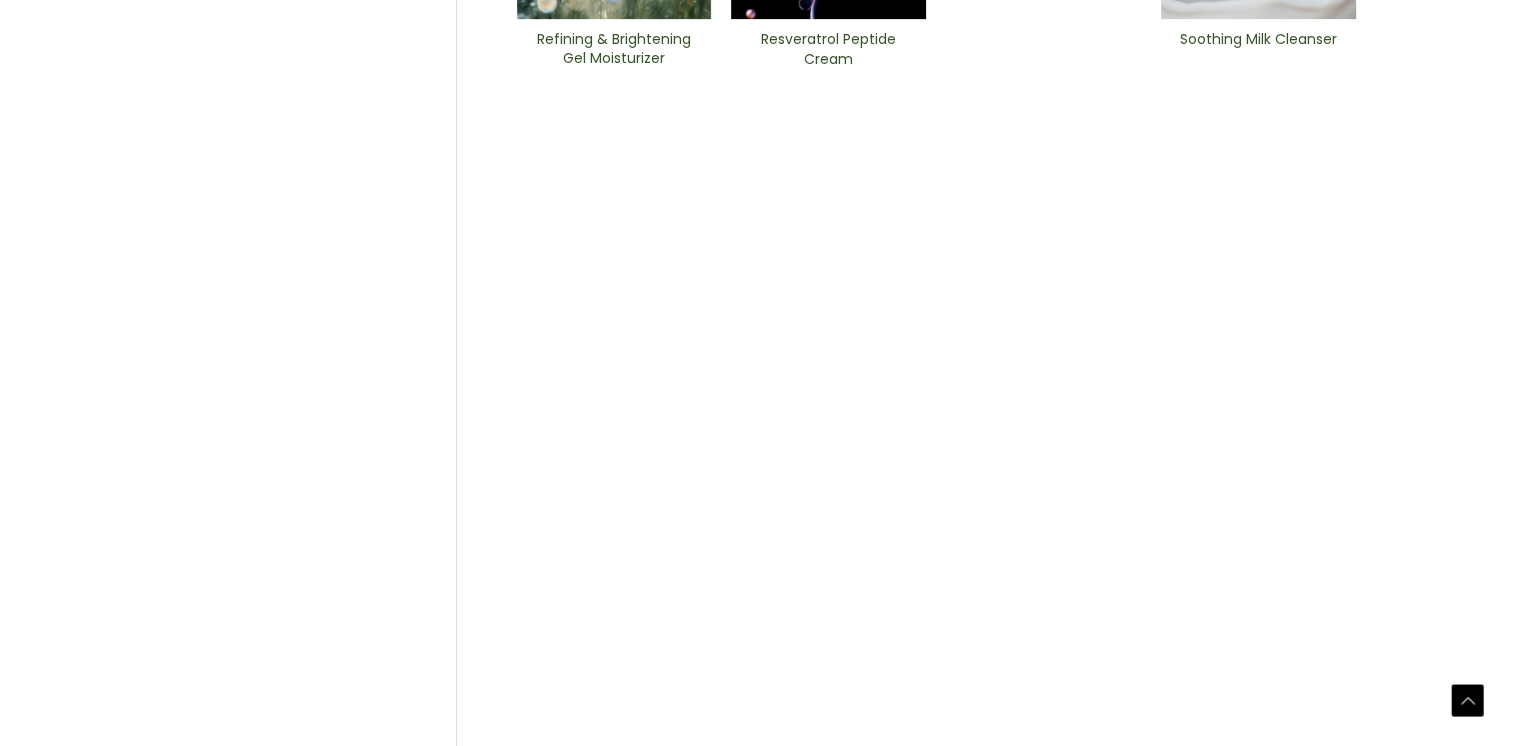 scroll, scrollTop: 959, scrollLeft: 0, axis: vertical 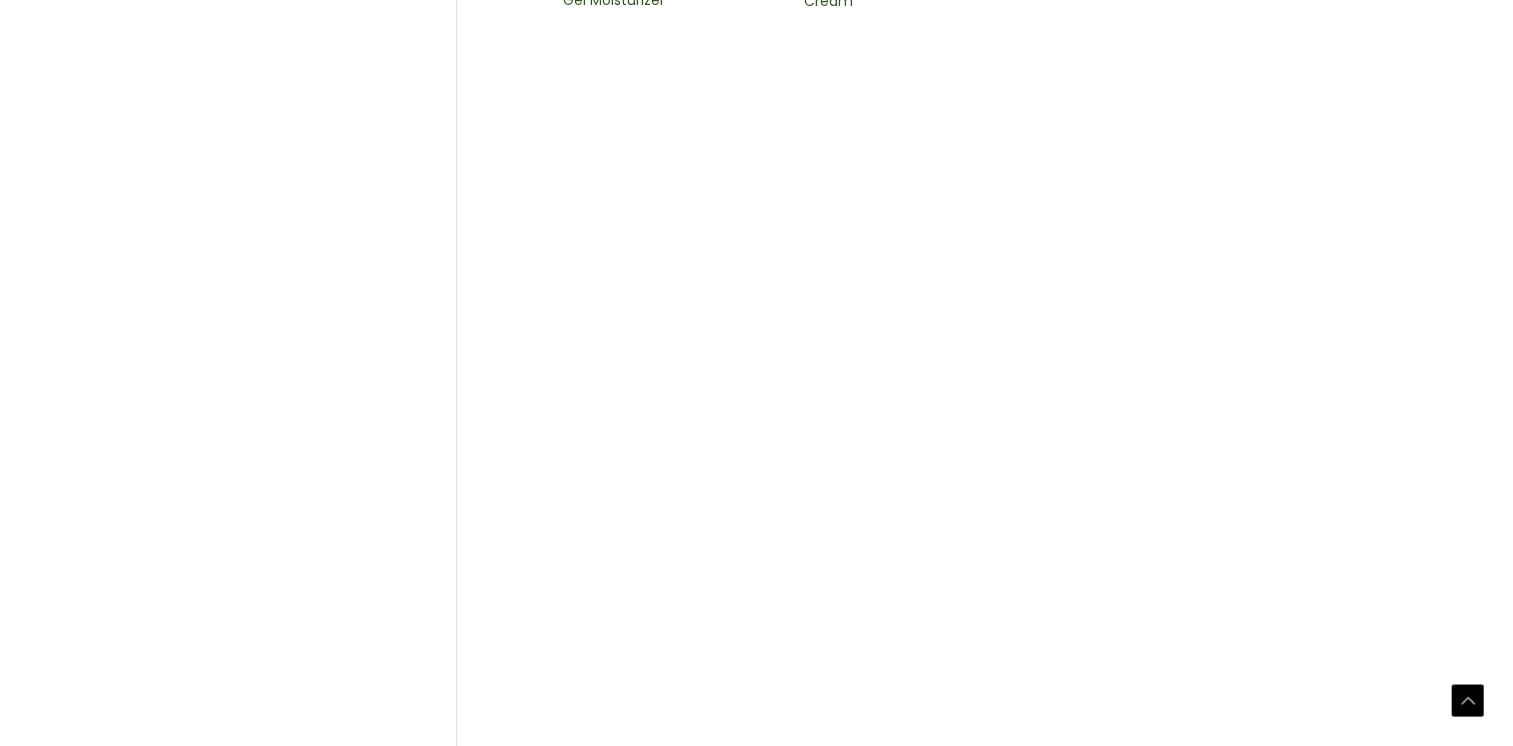 click on "2" at bounding box center (625, 2975) 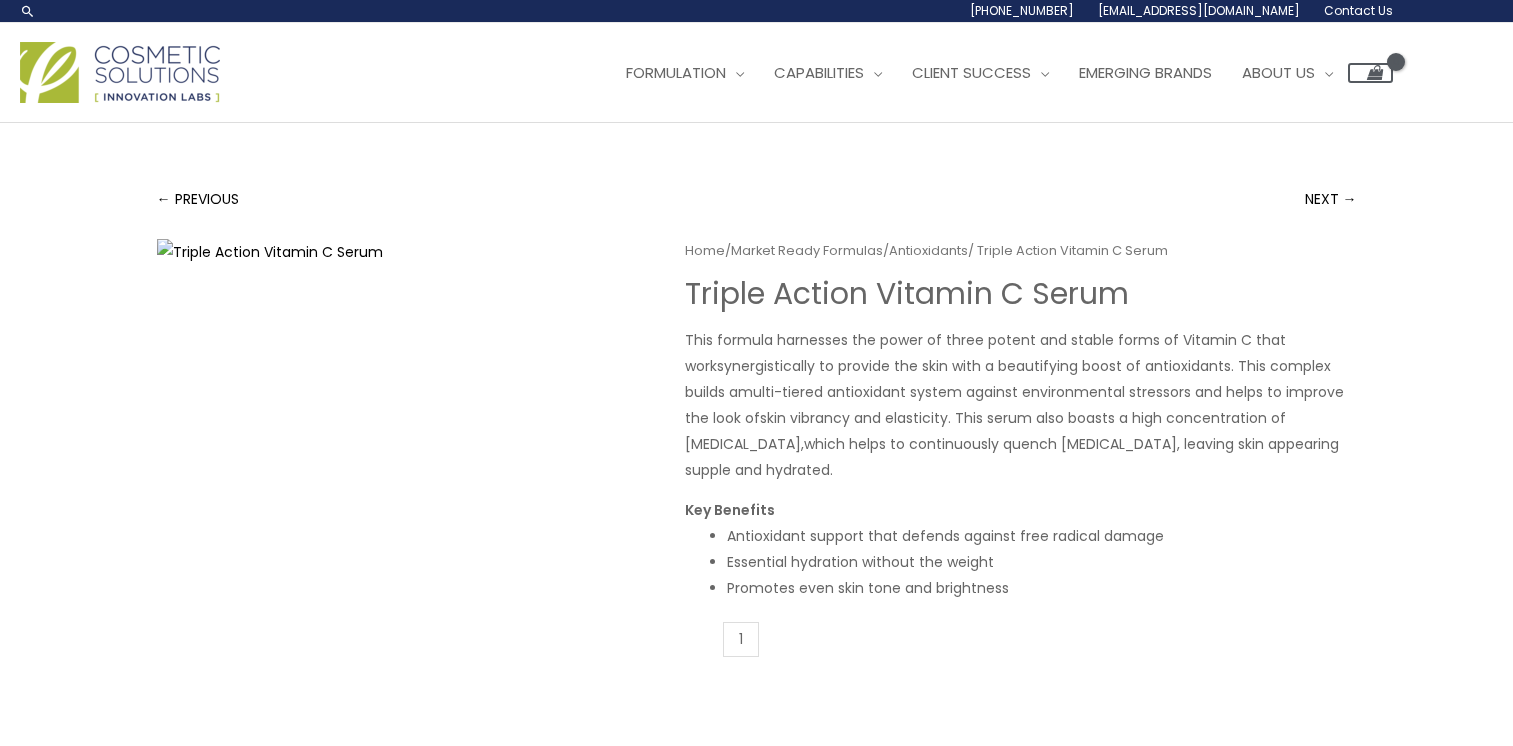 scroll, scrollTop: 0, scrollLeft: 0, axis: both 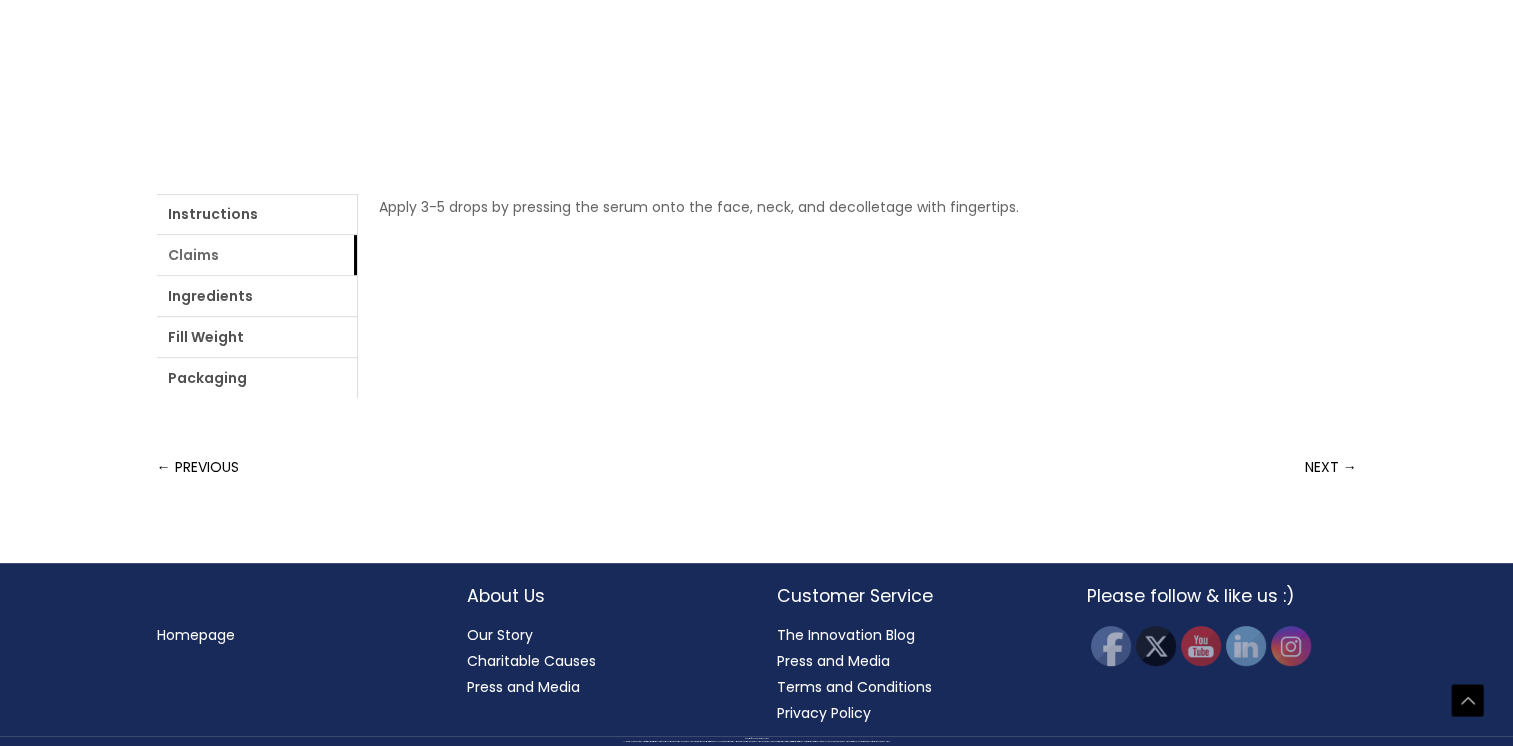 click on "Claims" at bounding box center (257, 255) 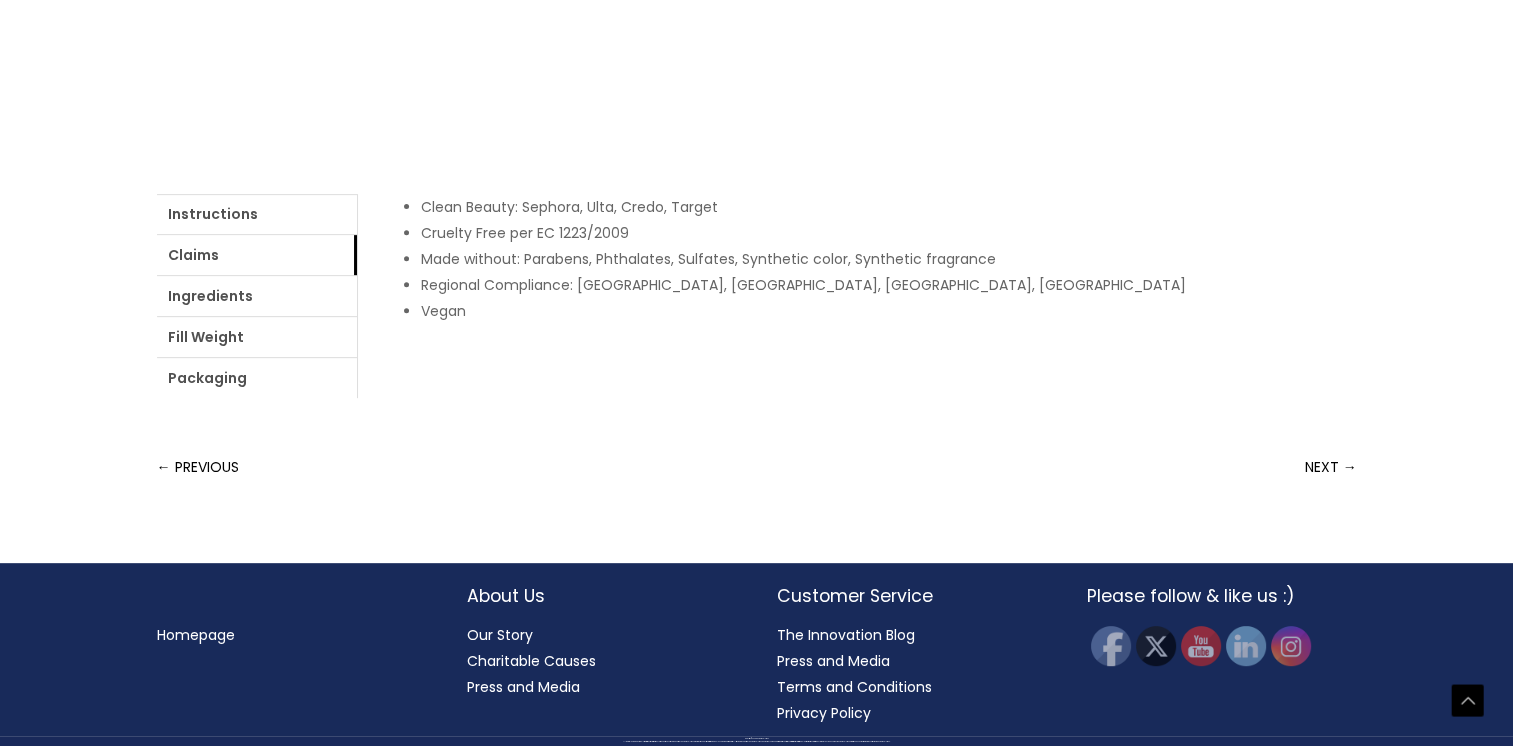 scroll, scrollTop: 840, scrollLeft: 0, axis: vertical 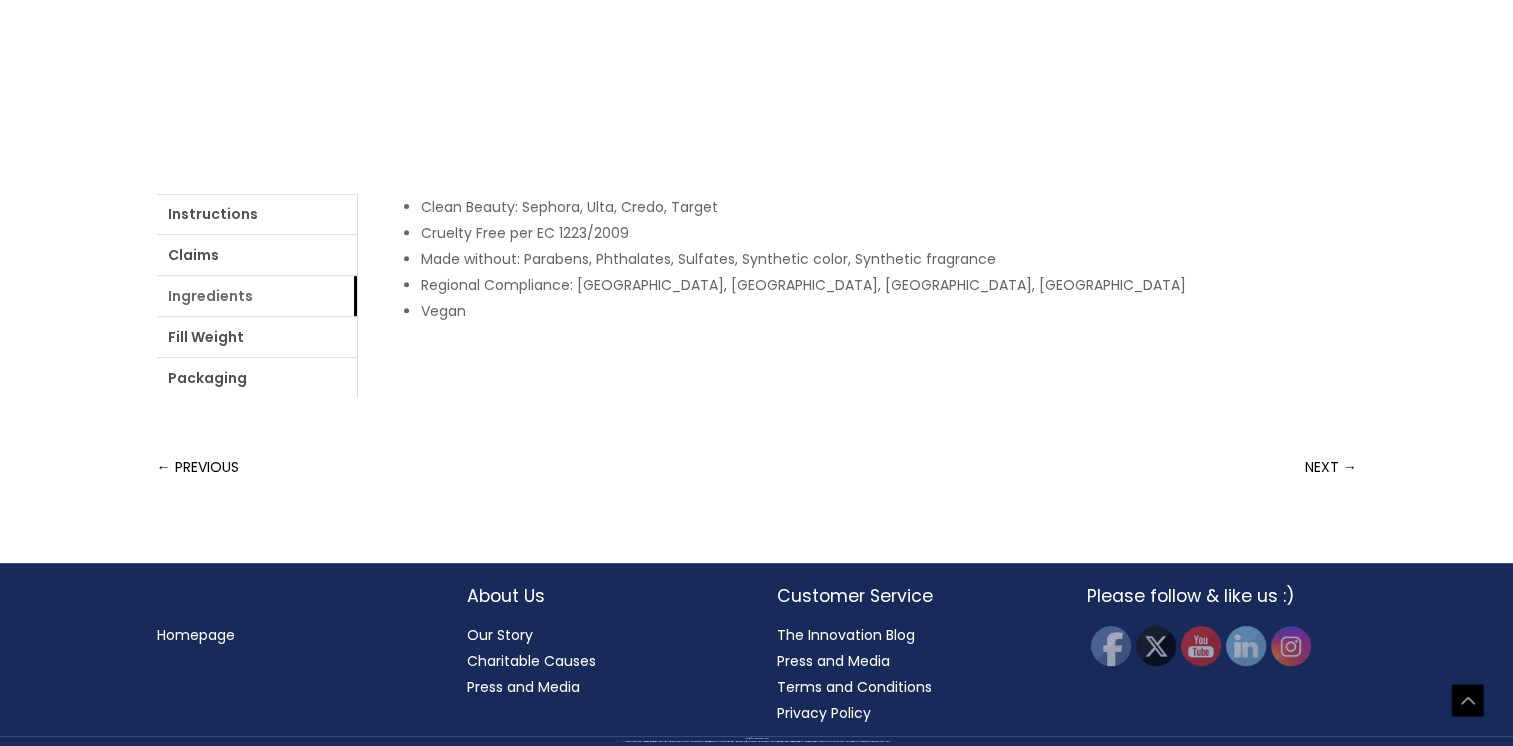 click on "Ingredients" at bounding box center (257, 296) 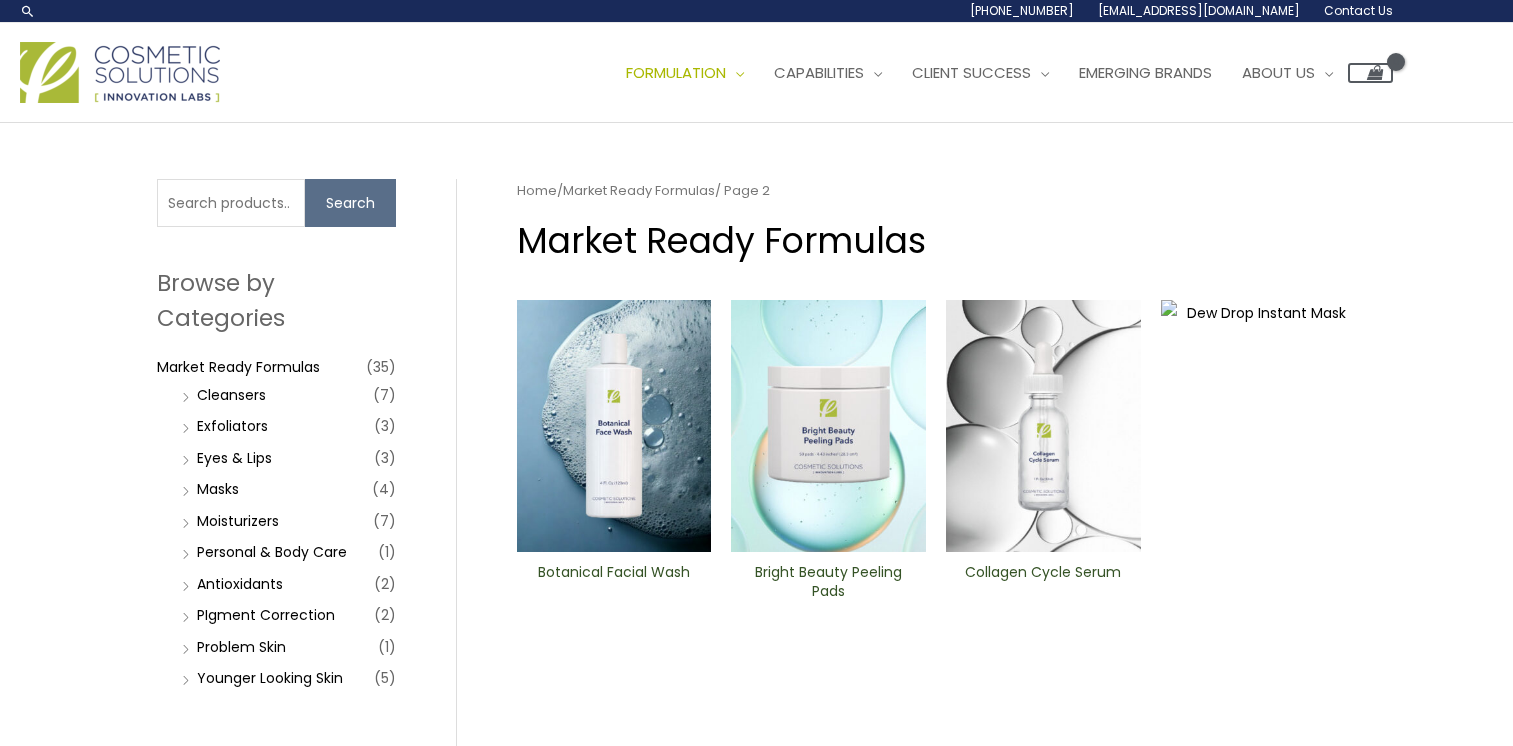 scroll, scrollTop: 0, scrollLeft: 0, axis: both 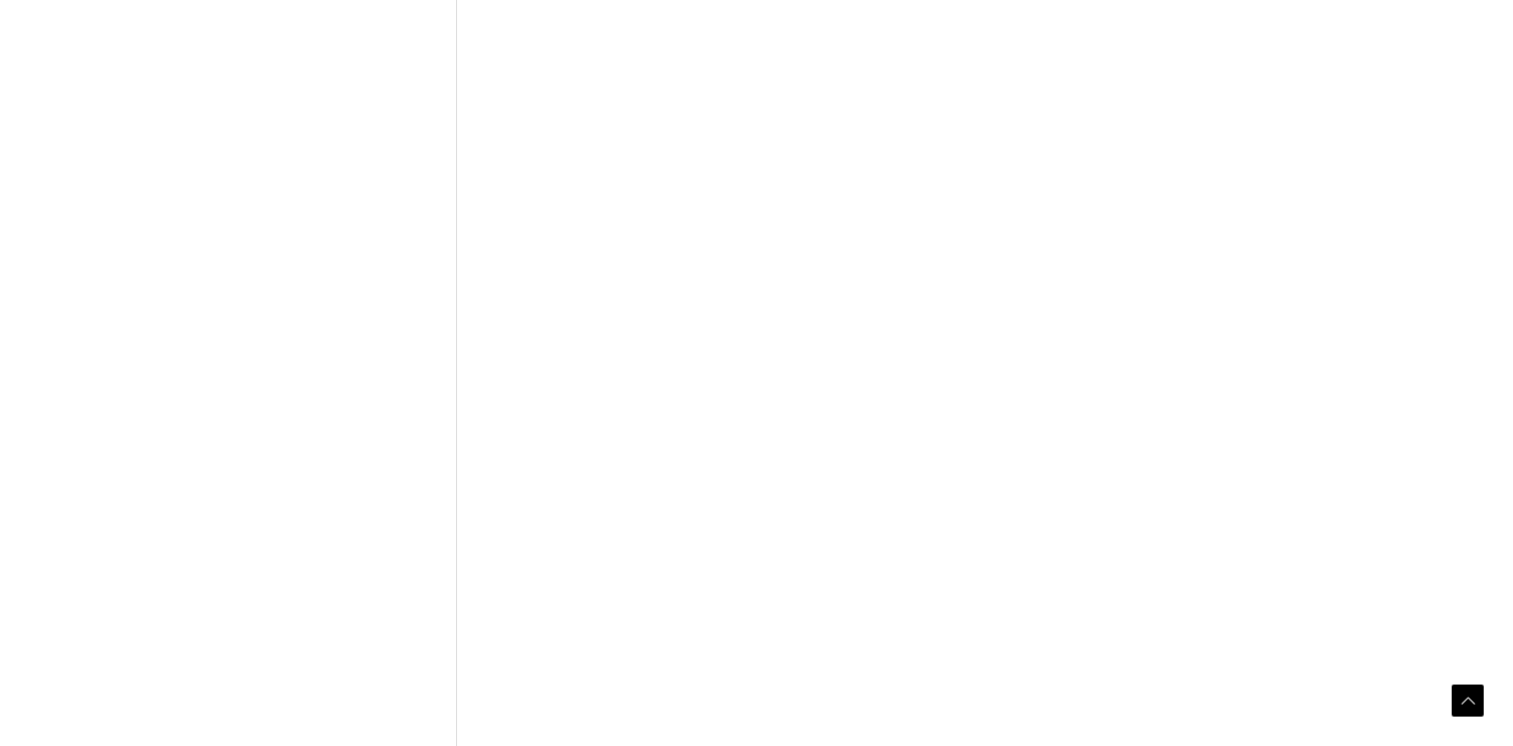 click at bounding box center (614, 1621) 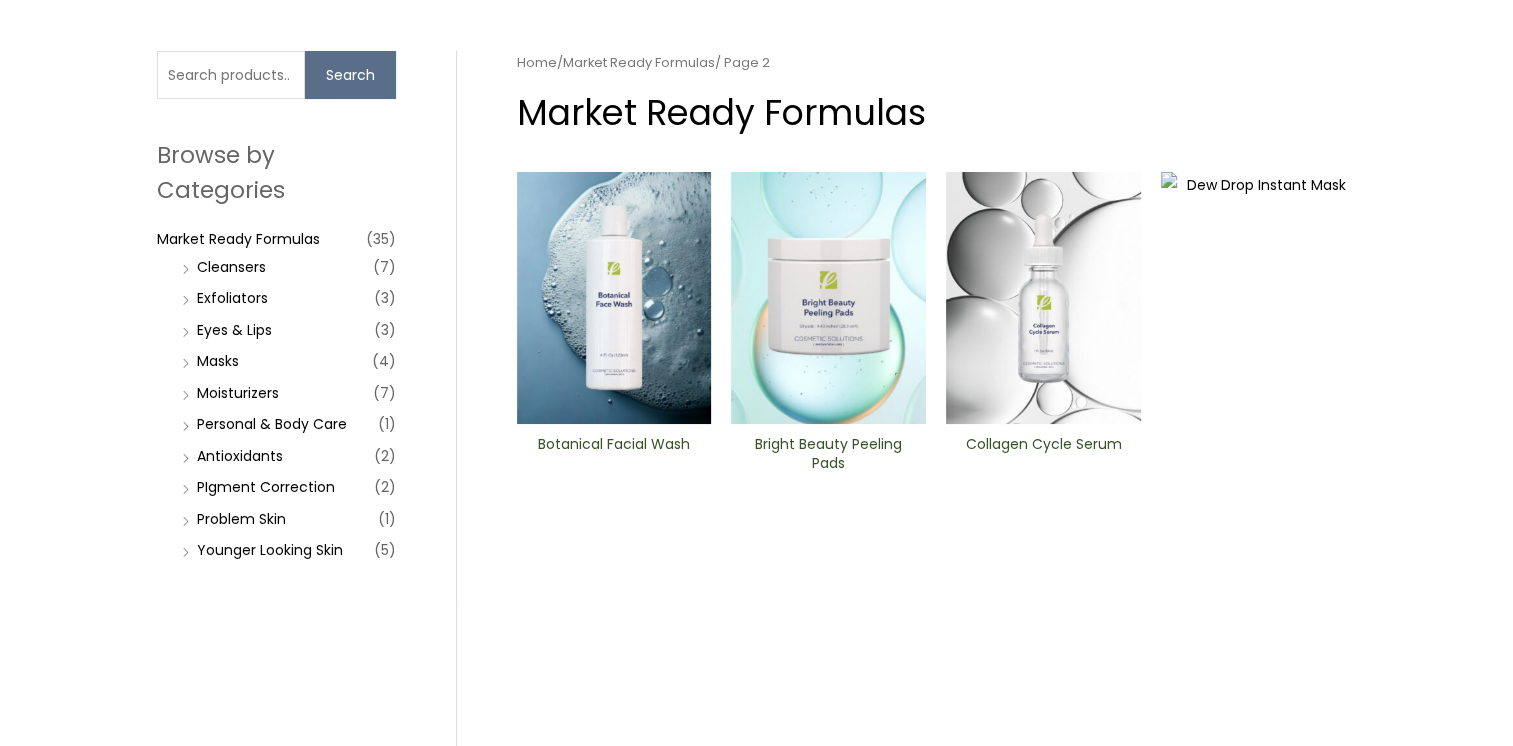 scroll, scrollTop: 126, scrollLeft: 0, axis: vertical 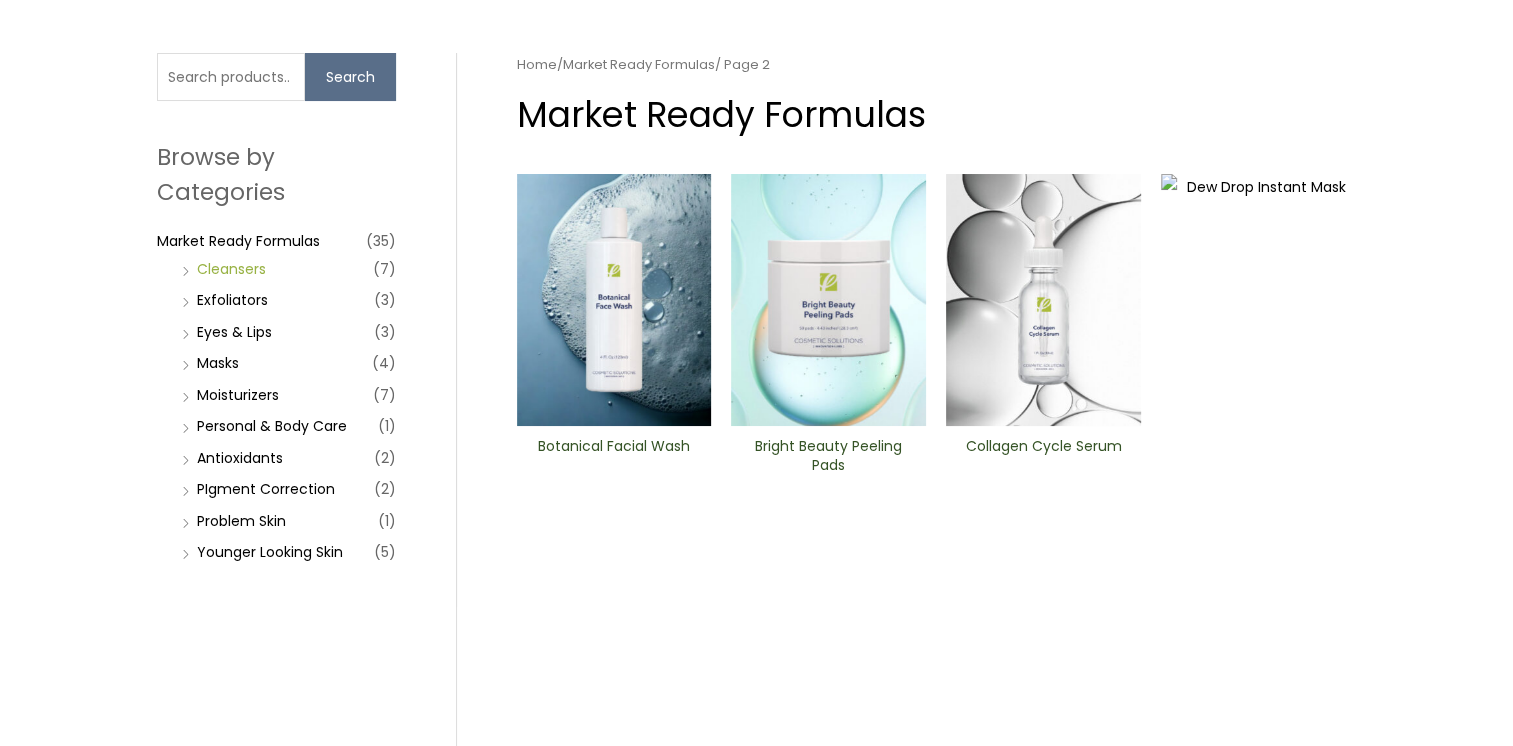 click on "Cleansers" at bounding box center (231, 269) 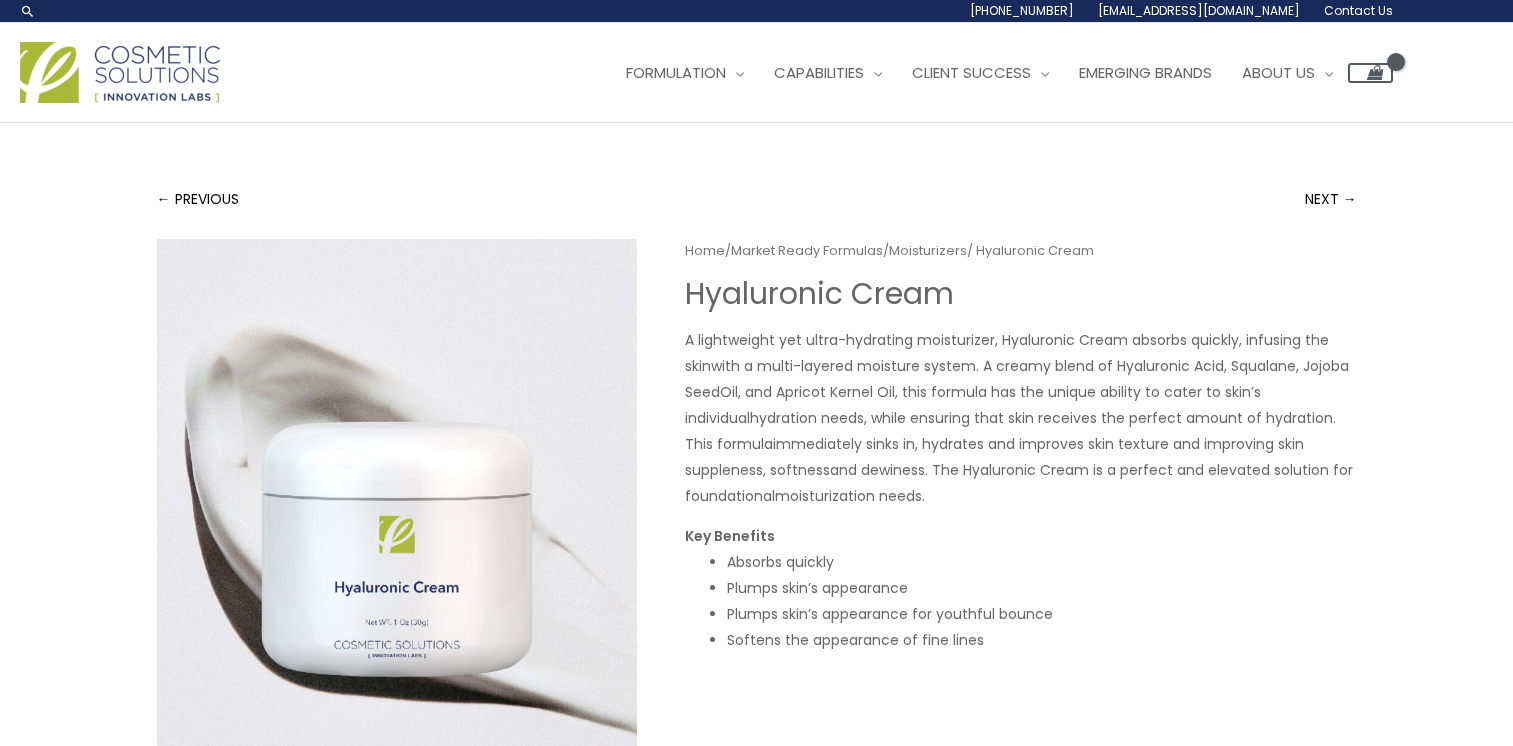 scroll, scrollTop: 0, scrollLeft: 0, axis: both 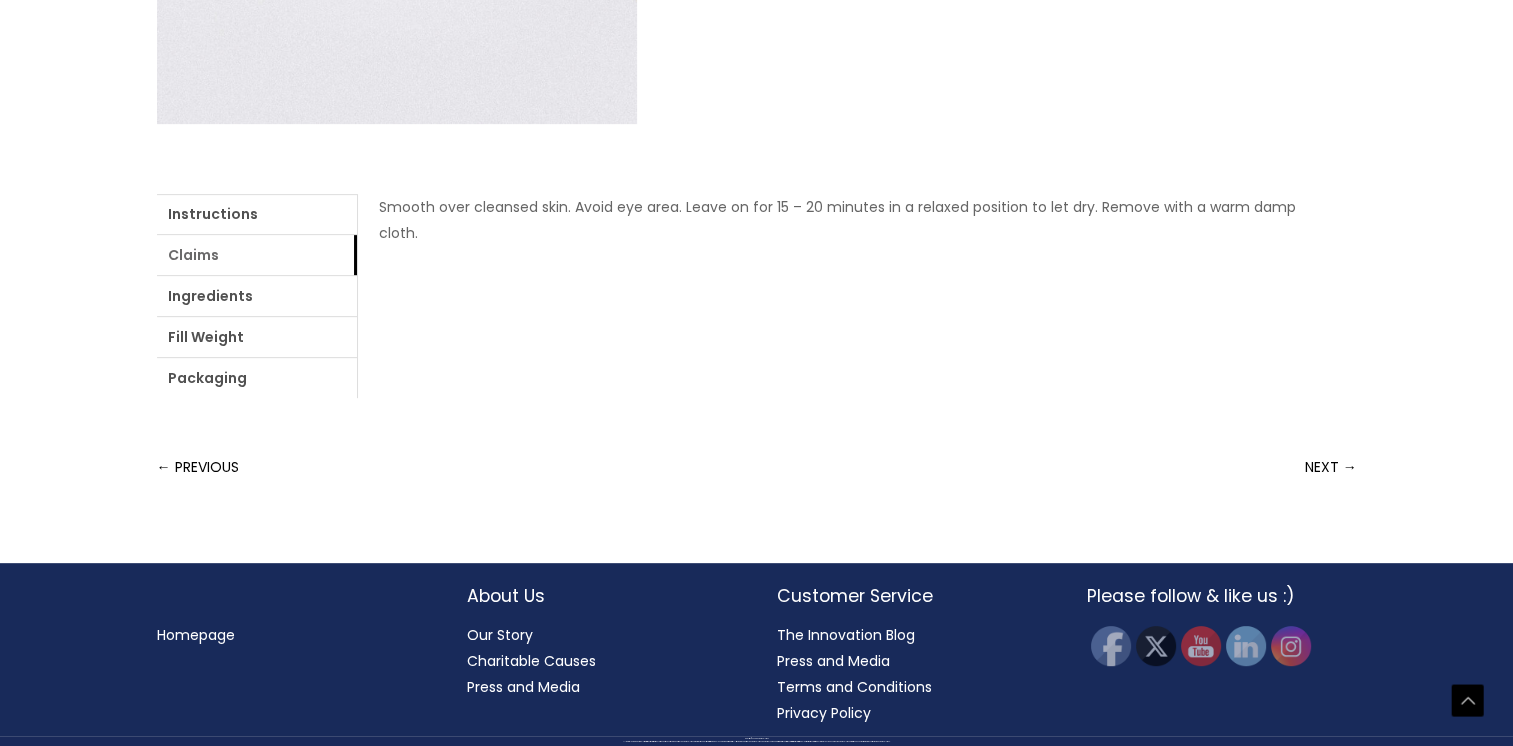 click on "Claims" at bounding box center [257, 255] 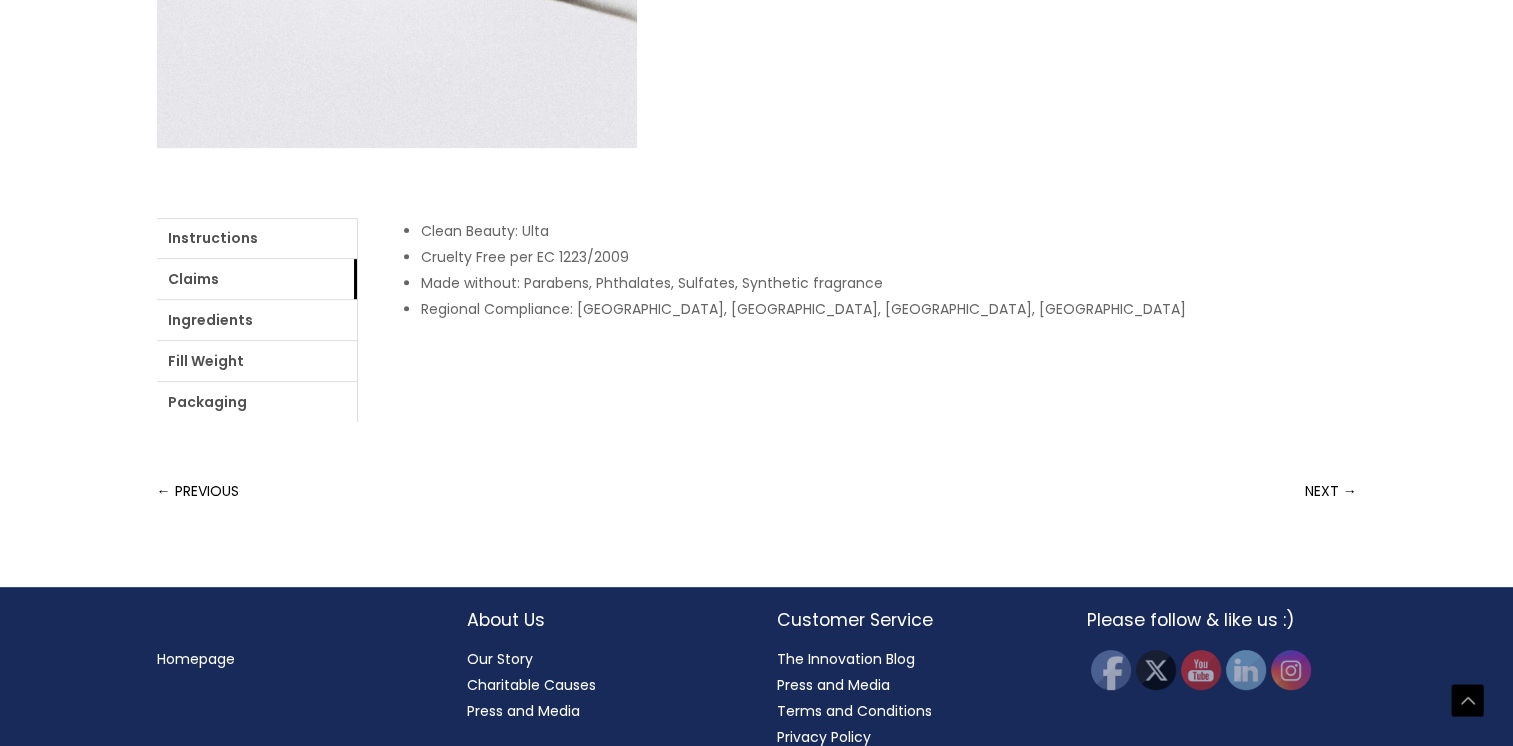 scroll, scrollTop: 708, scrollLeft: 0, axis: vertical 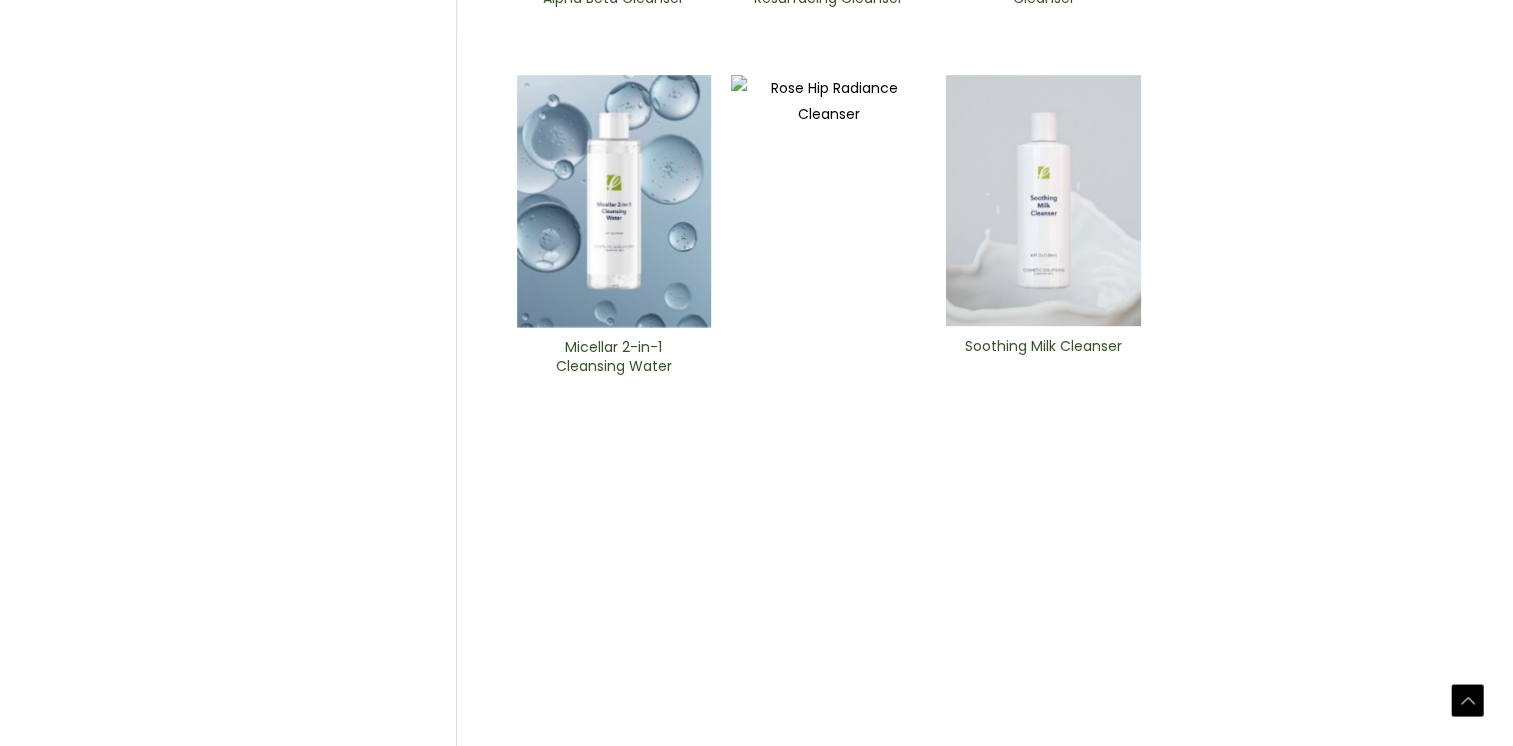 click on "Exfoliators" at bounding box center [232, -270] 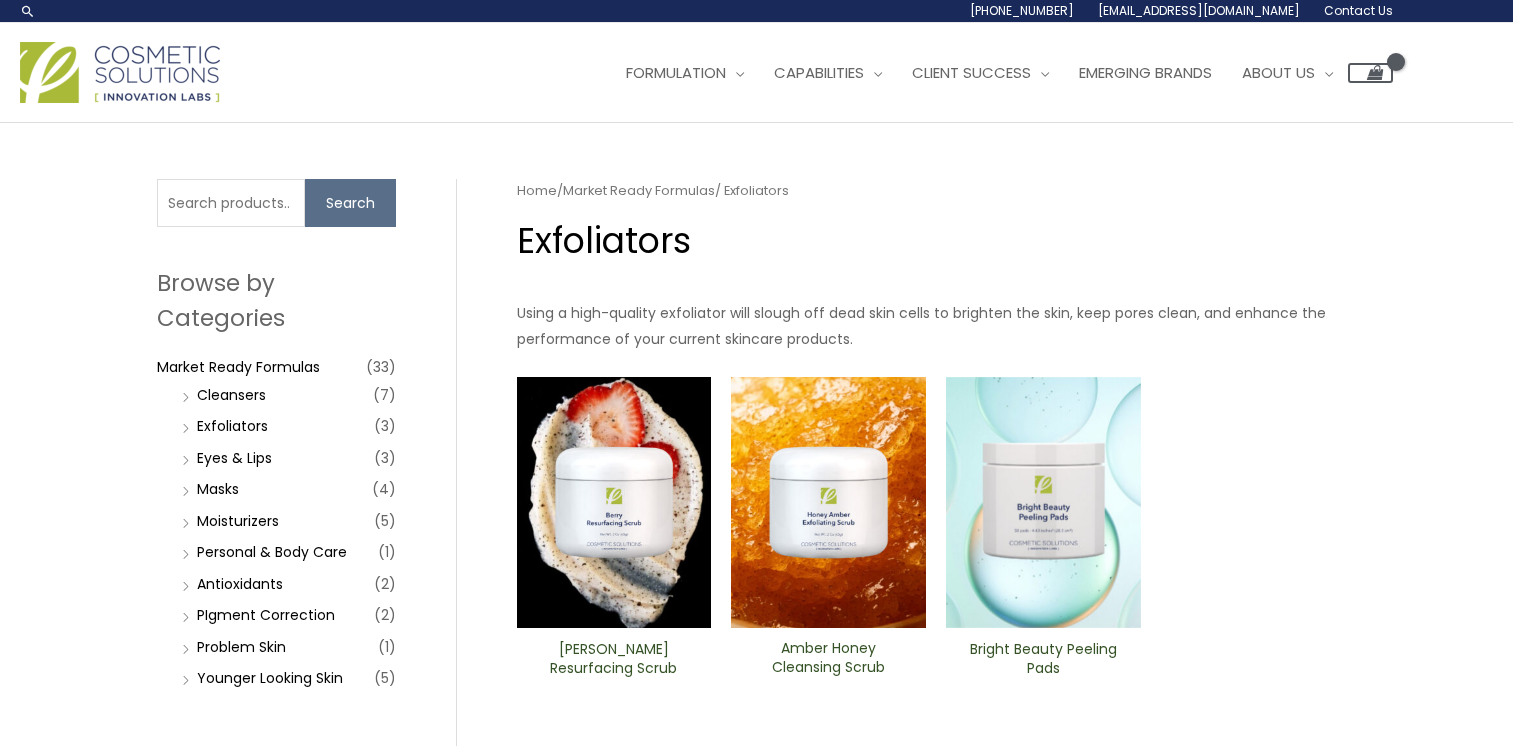 scroll, scrollTop: 0, scrollLeft: 0, axis: both 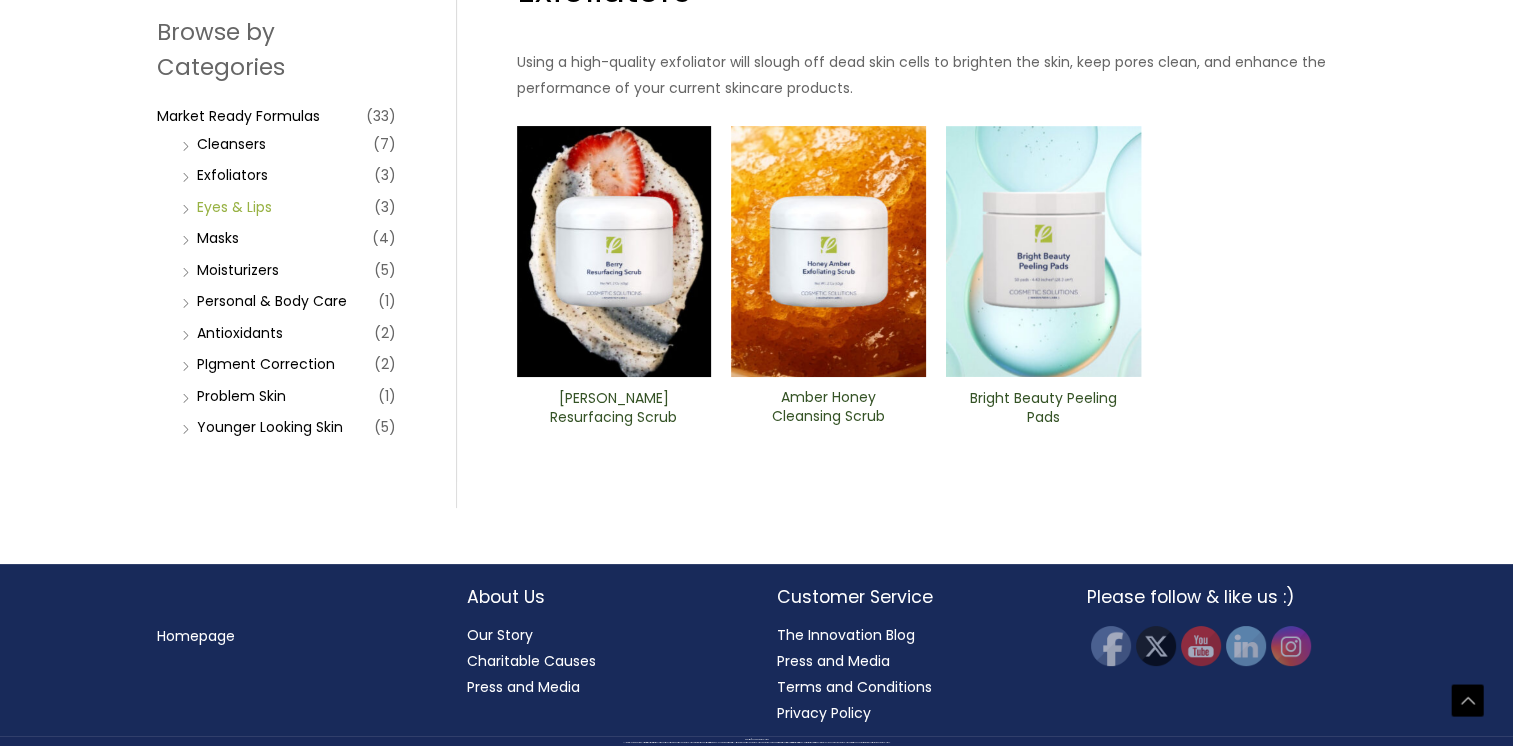 click on "Eyes & Lips" at bounding box center [234, 207] 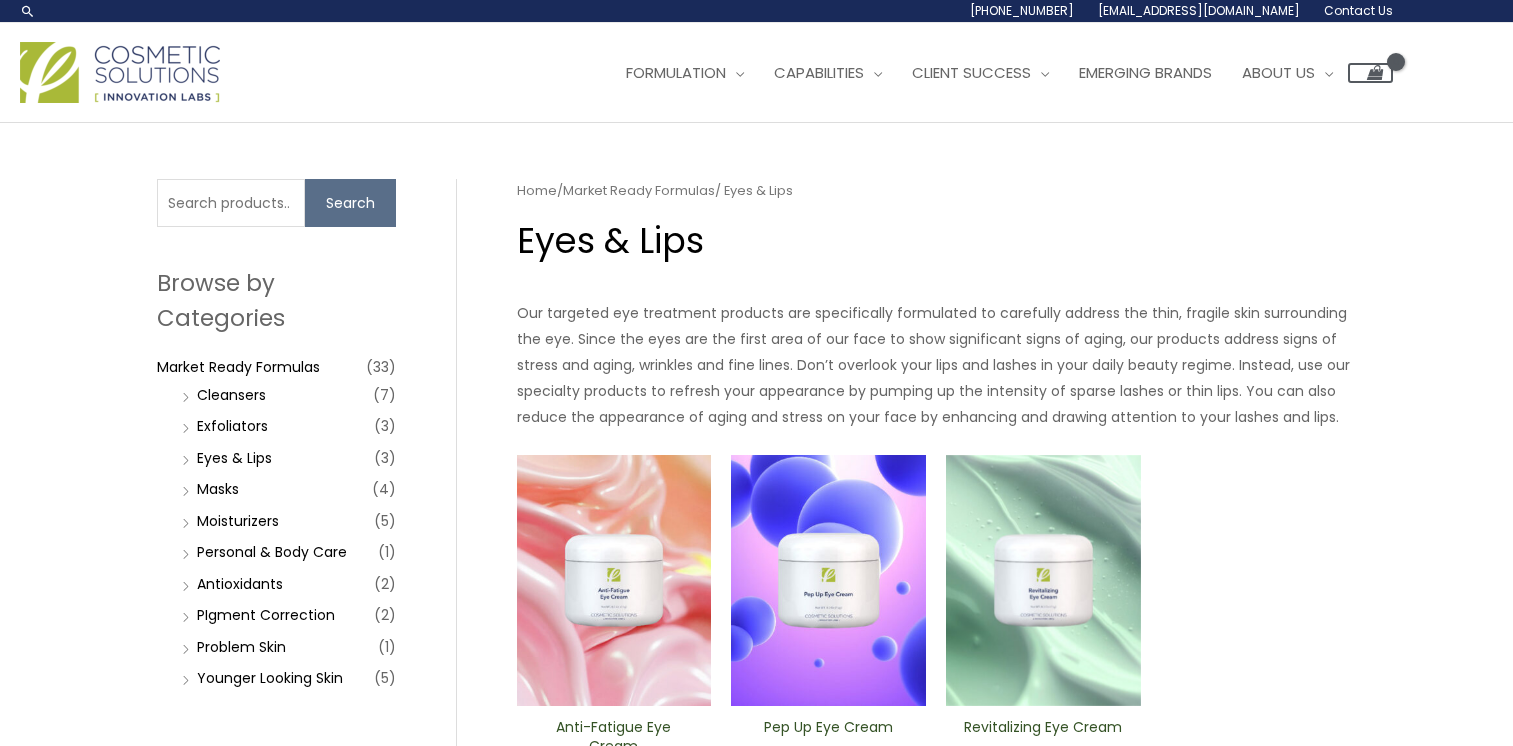 scroll, scrollTop: 0, scrollLeft: 0, axis: both 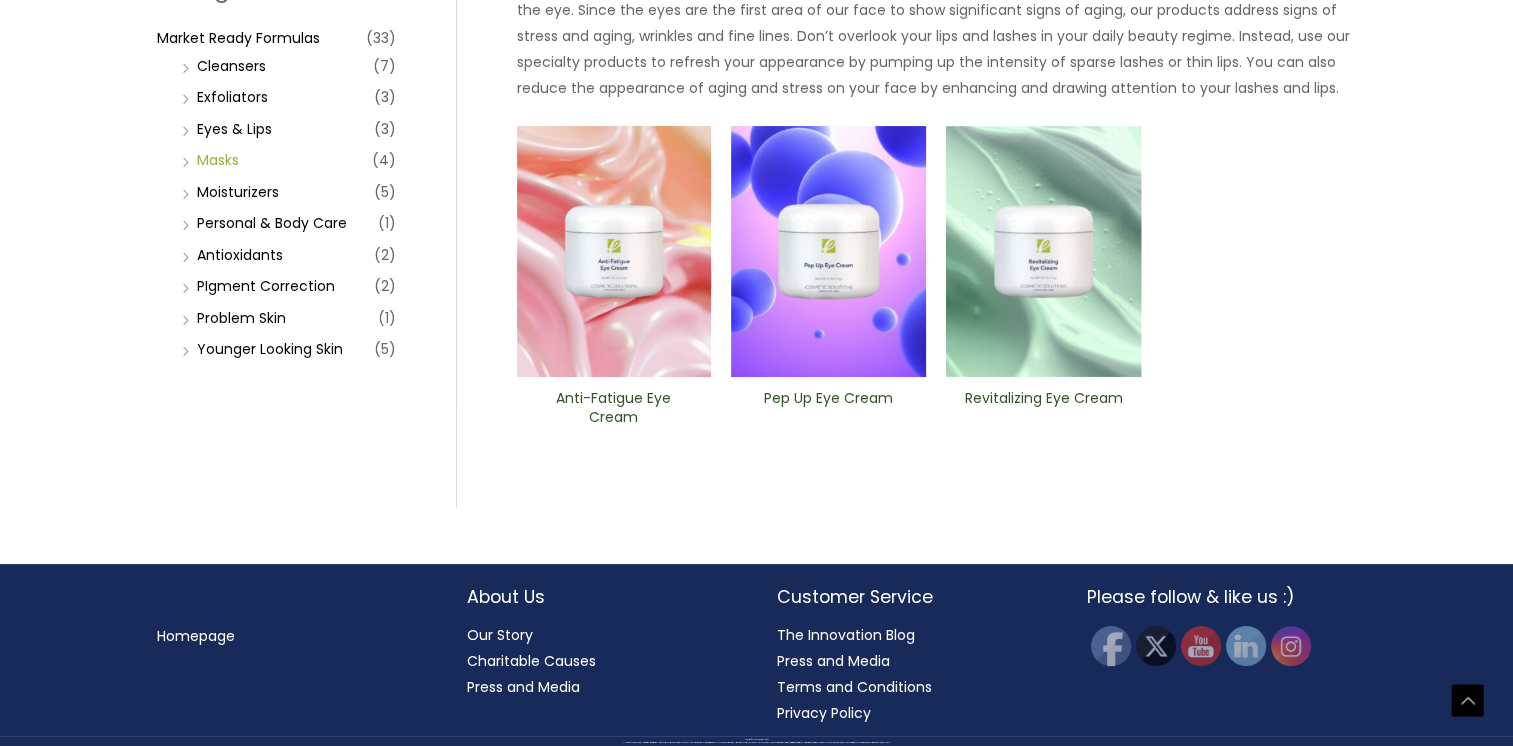 click on "Masks" at bounding box center [218, 160] 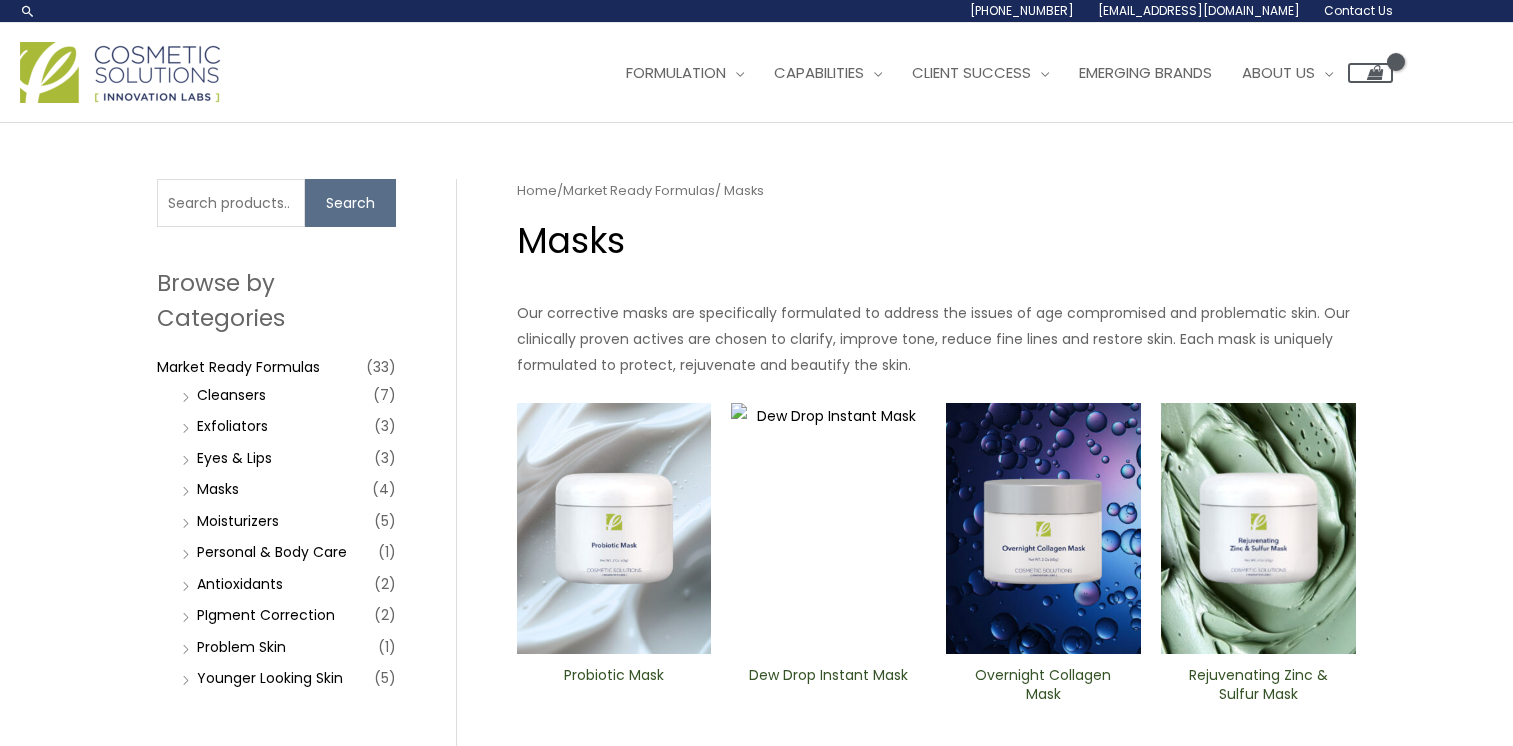 scroll, scrollTop: 0, scrollLeft: 0, axis: both 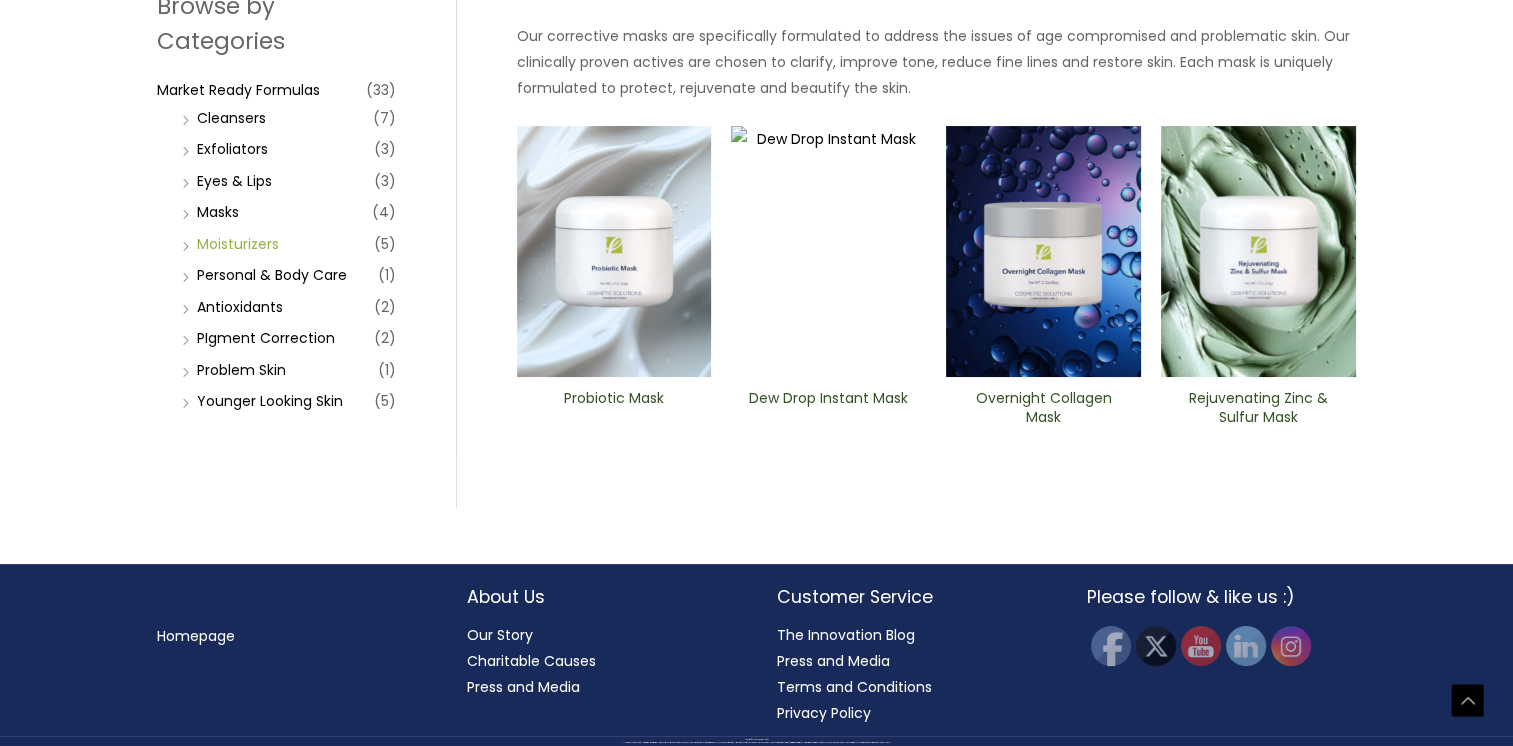click on "Moisturizers" at bounding box center (238, 244) 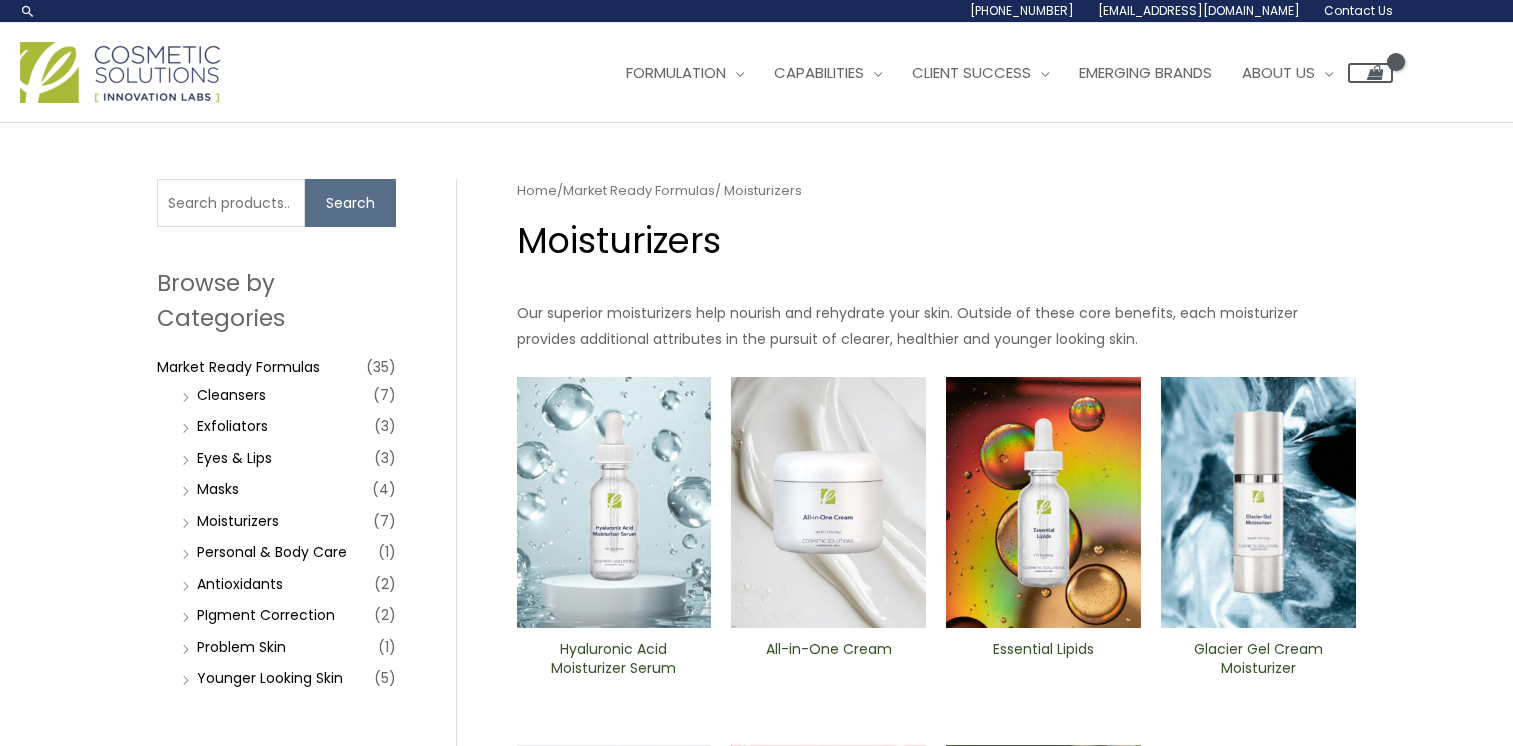 scroll, scrollTop: 0, scrollLeft: 0, axis: both 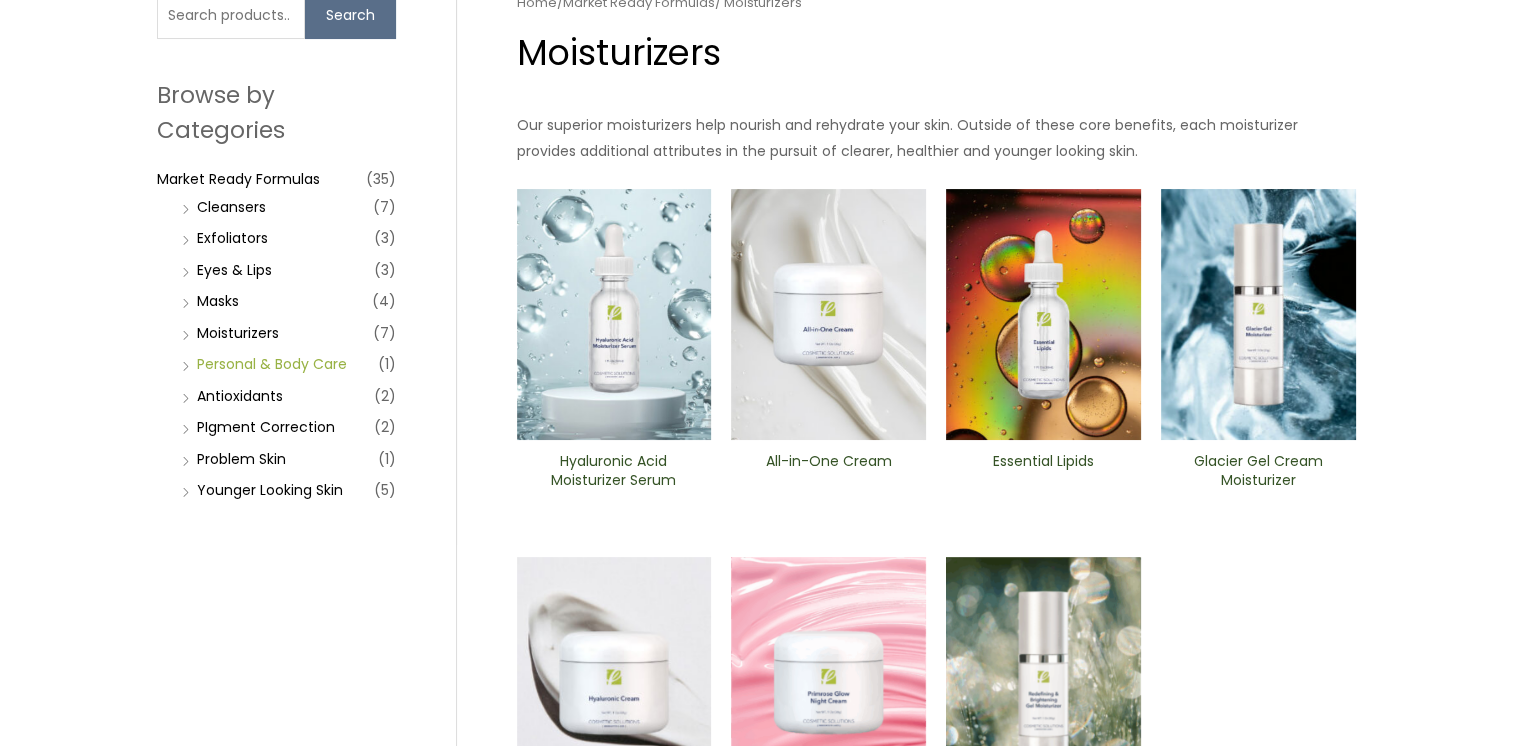 click on "Personal & Body Care" at bounding box center [272, 364] 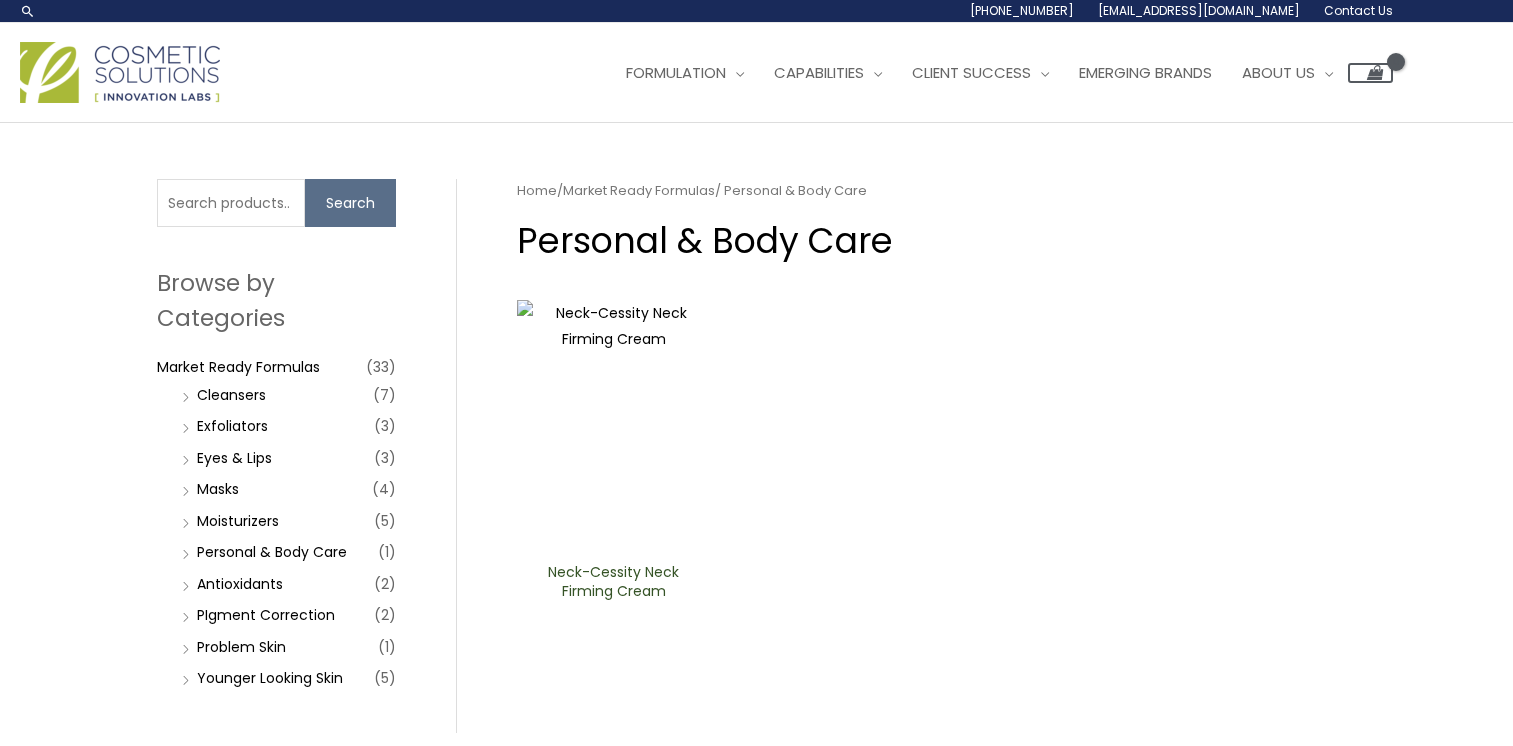 scroll, scrollTop: 0, scrollLeft: 0, axis: both 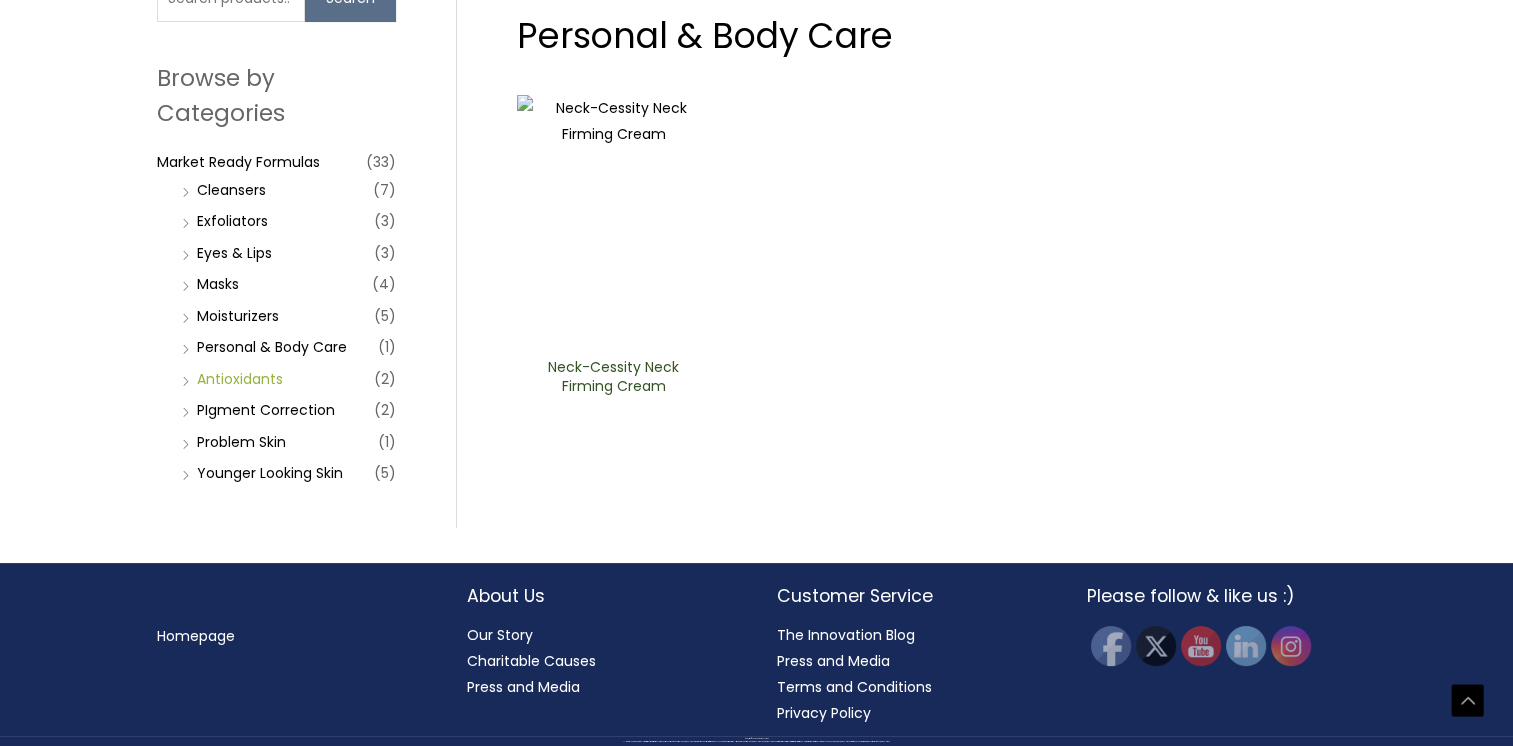 click on "Antioxidants" at bounding box center (240, 379) 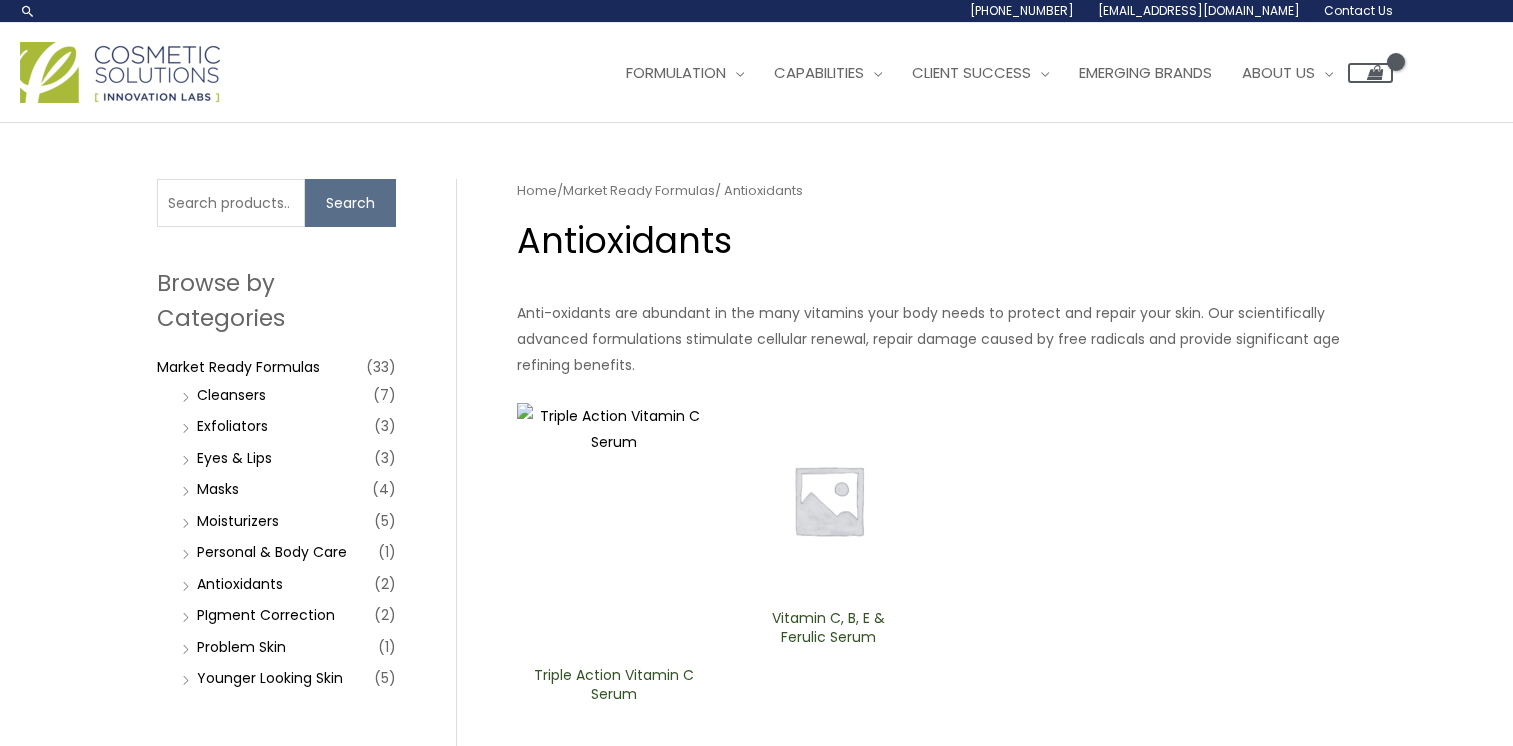 scroll, scrollTop: 0, scrollLeft: 0, axis: both 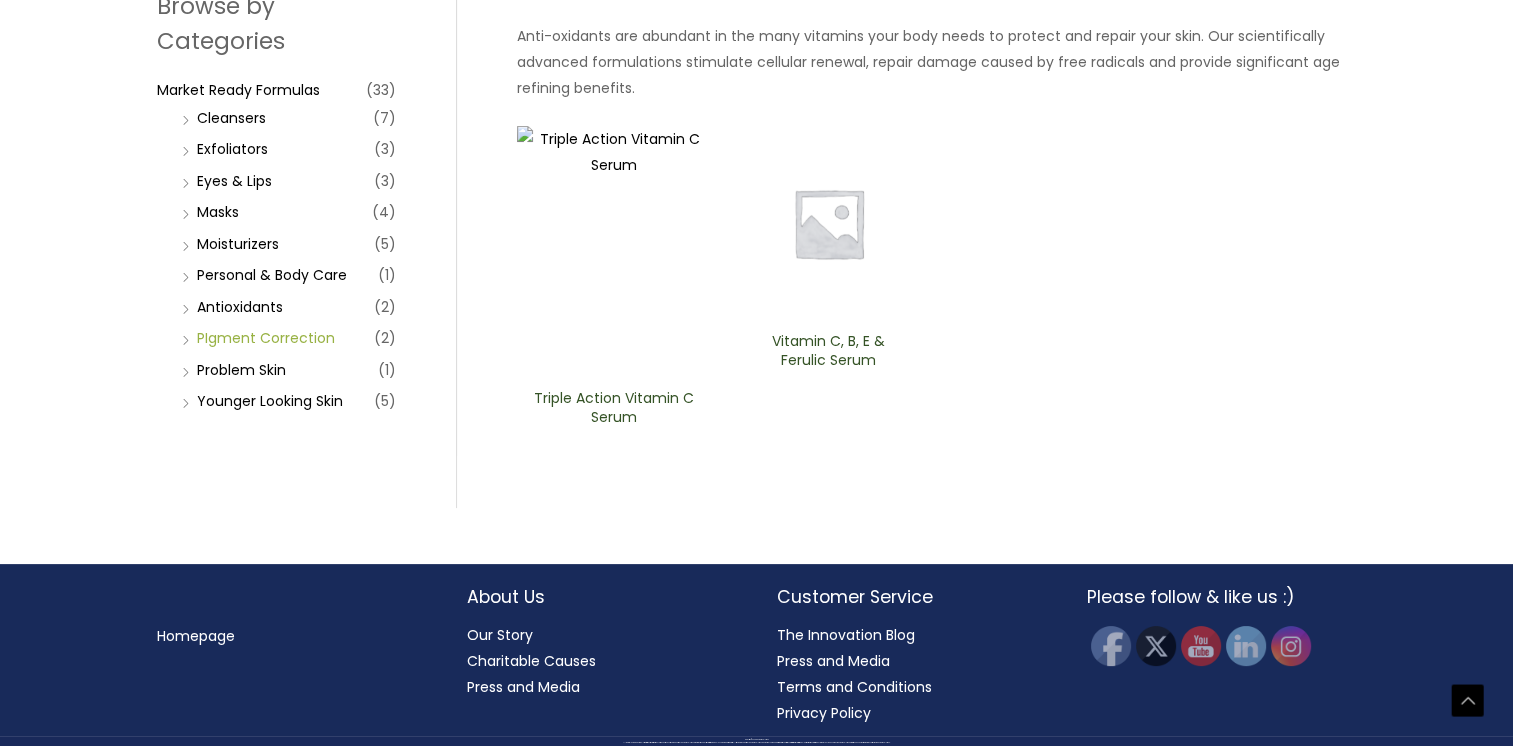 click on "PIgment Correction" at bounding box center (266, 338) 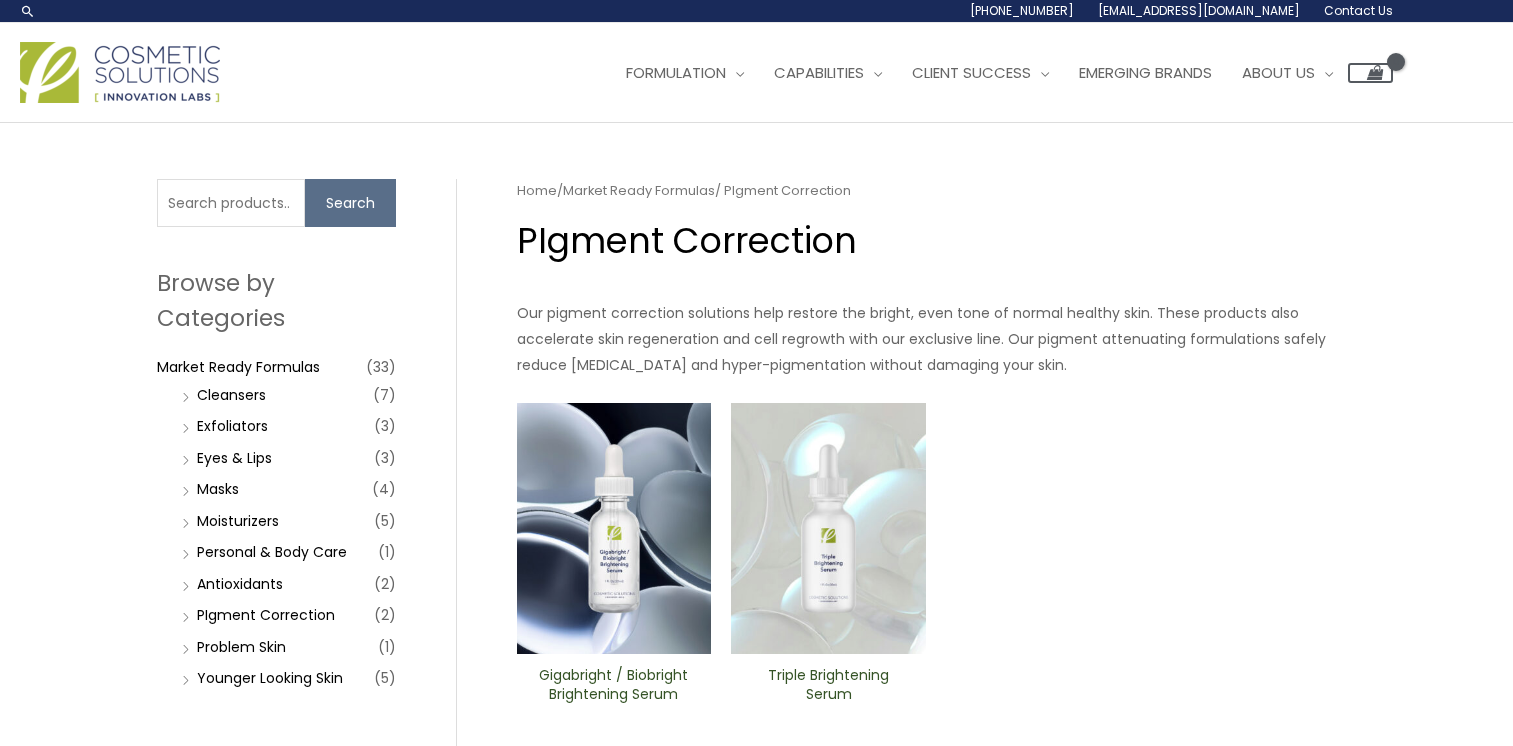 scroll, scrollTop: 0, scrollLeft: 0, axis: both 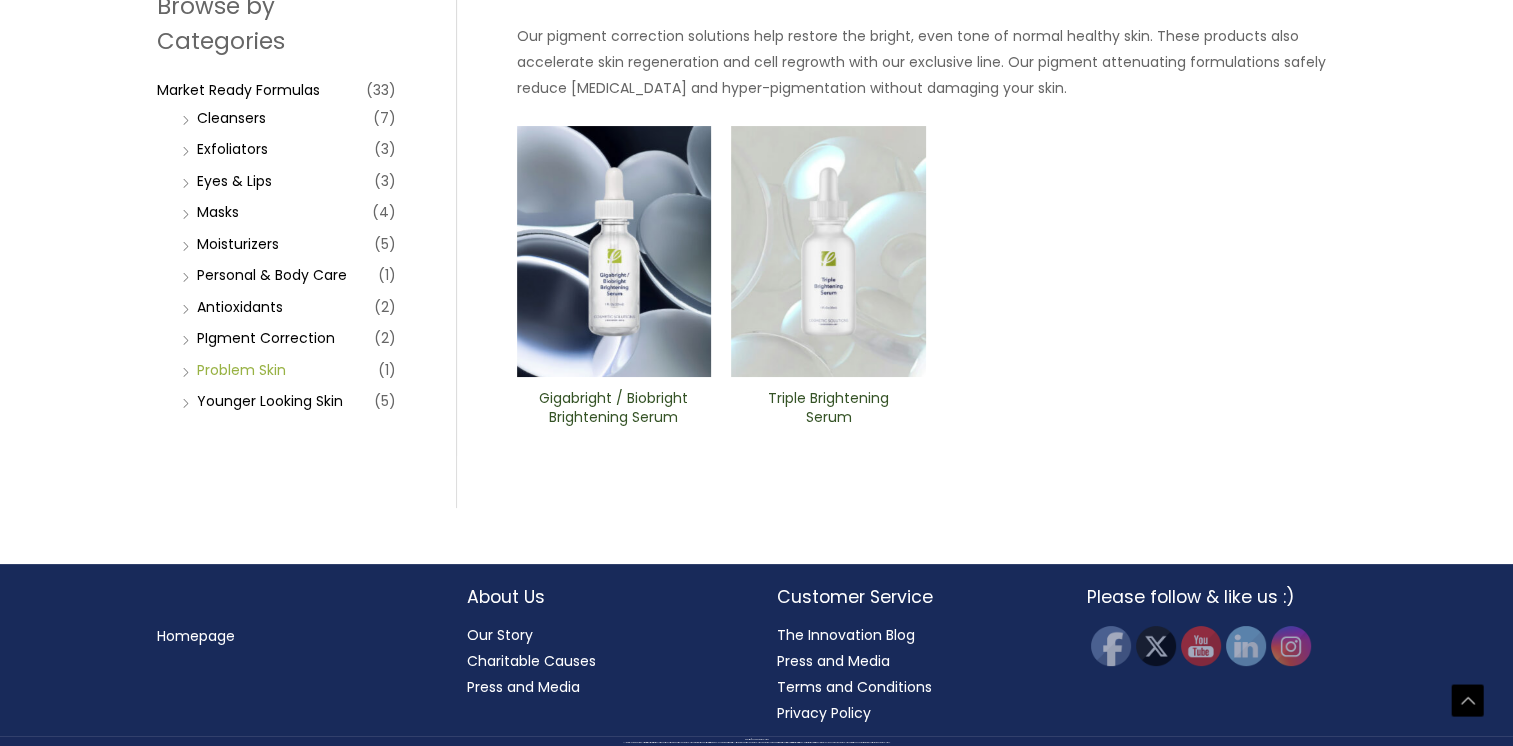click on "Problem Skin" at bounding box center (241, 370) 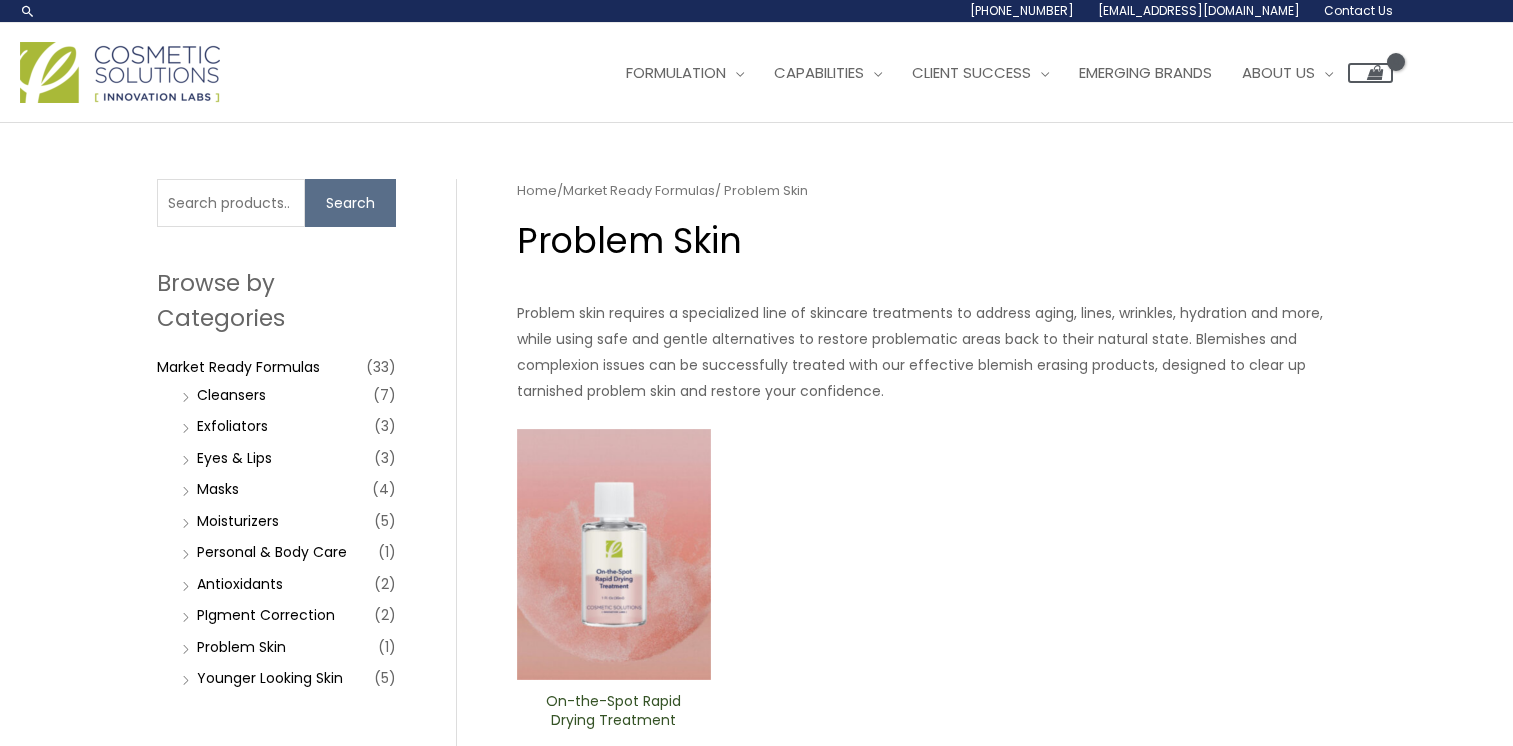 scroll, scrollTop: 0, scrollLeft: 0, axis: both 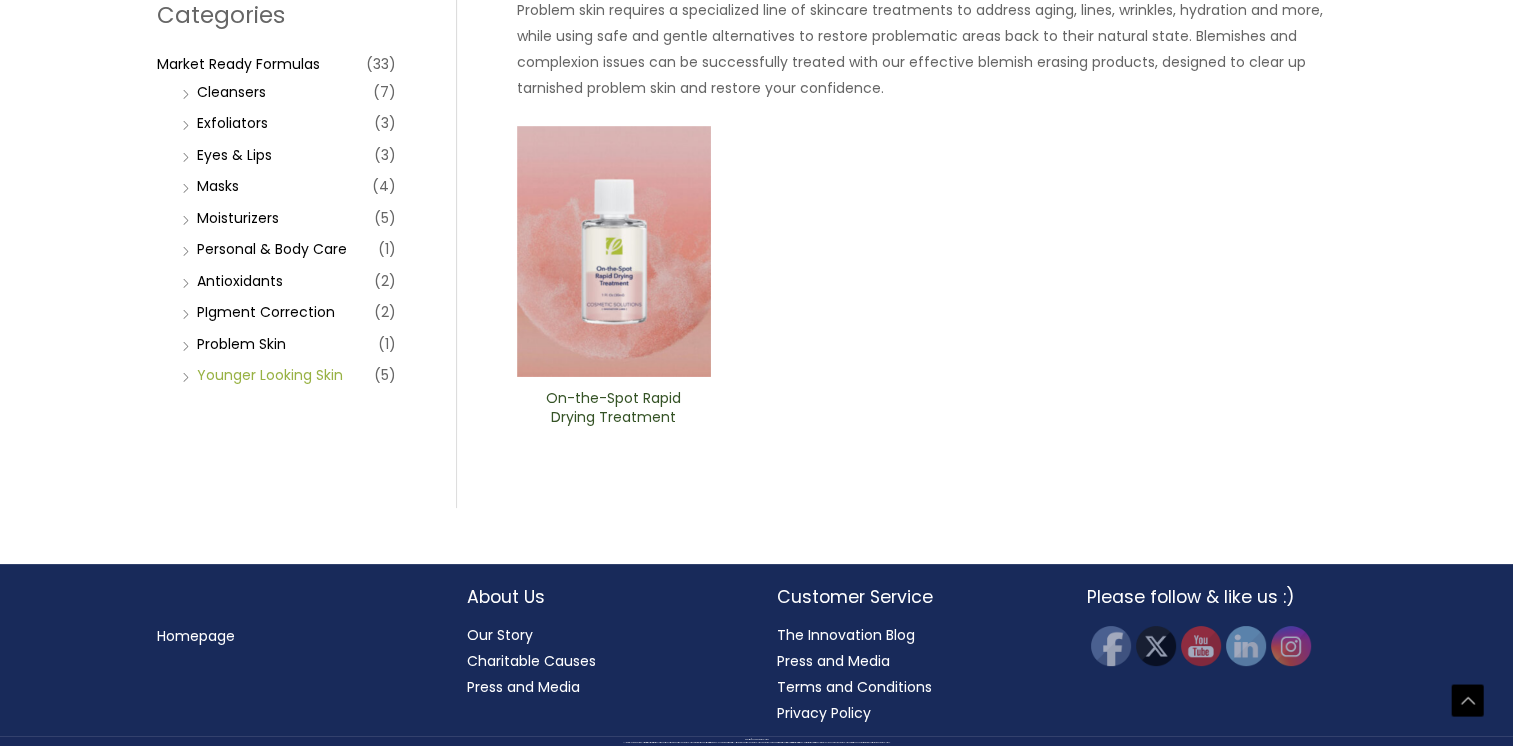click on "Younger Looking Skin" at bounding box center [270, 375] 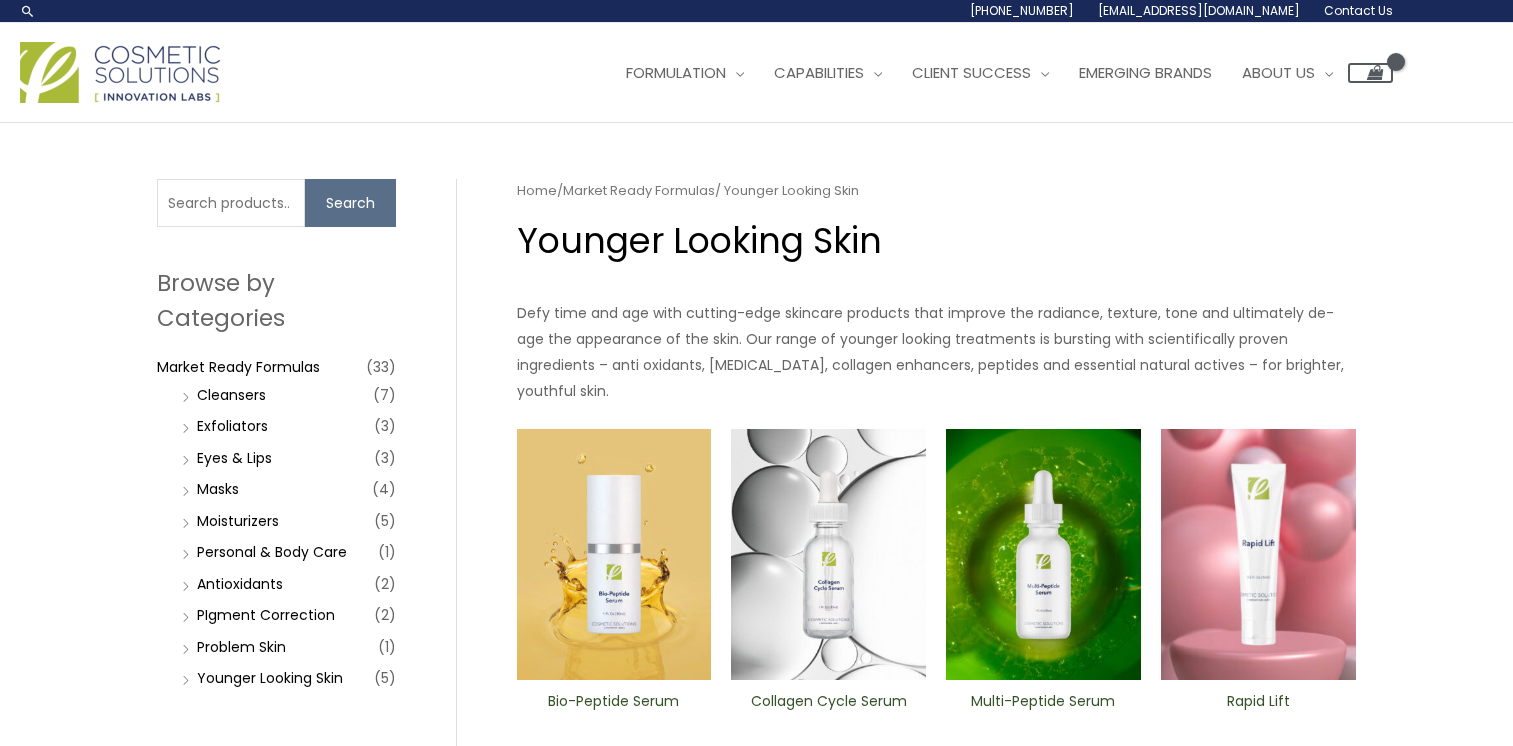 scroll, scrollTop: 0, scrollLeft: 0, axis: both 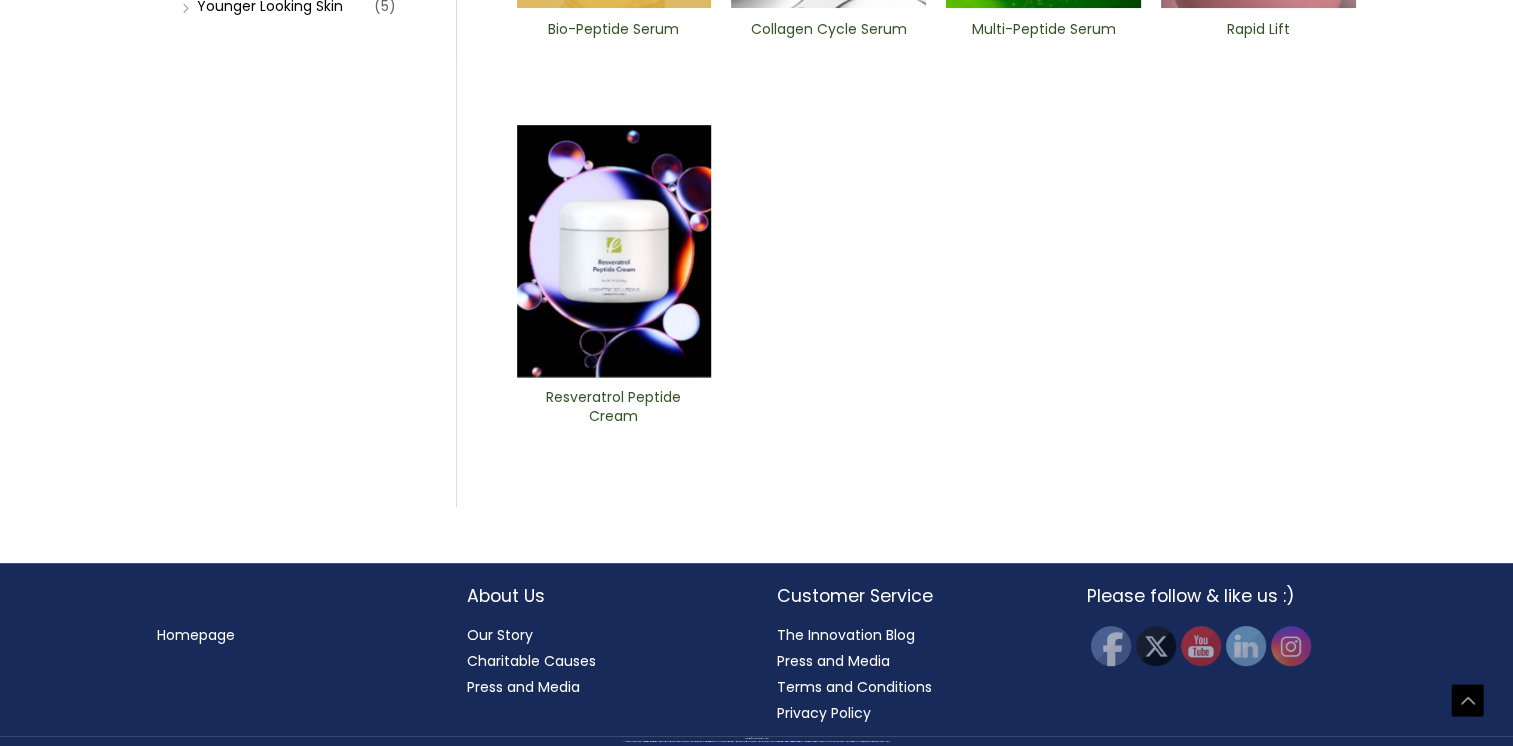 click on "Eyes & Lips" at bounding box center (234, -214) 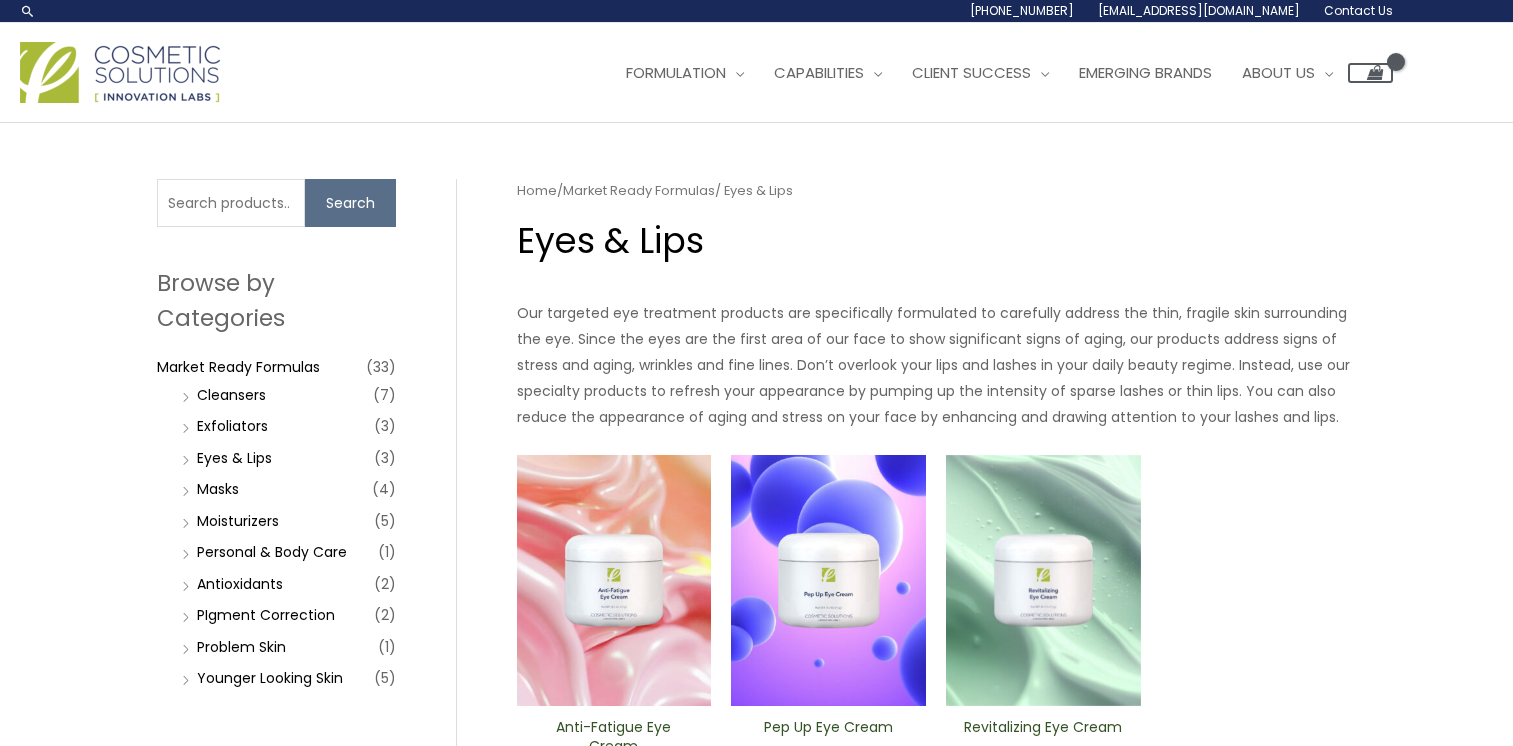 scroll, scrollTop: 0, scrollLeft: 0, axis: both 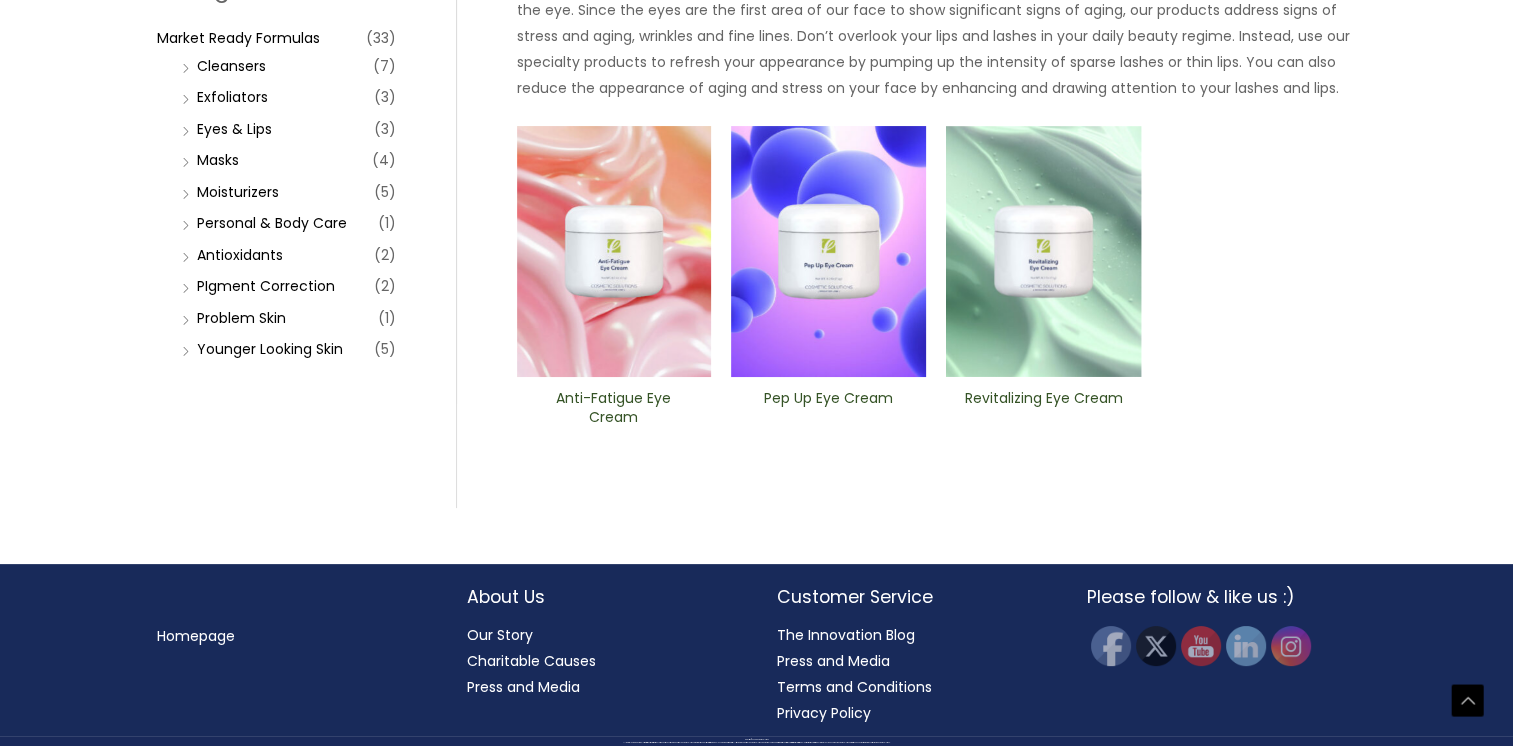 click at bounding box center [614, 252] 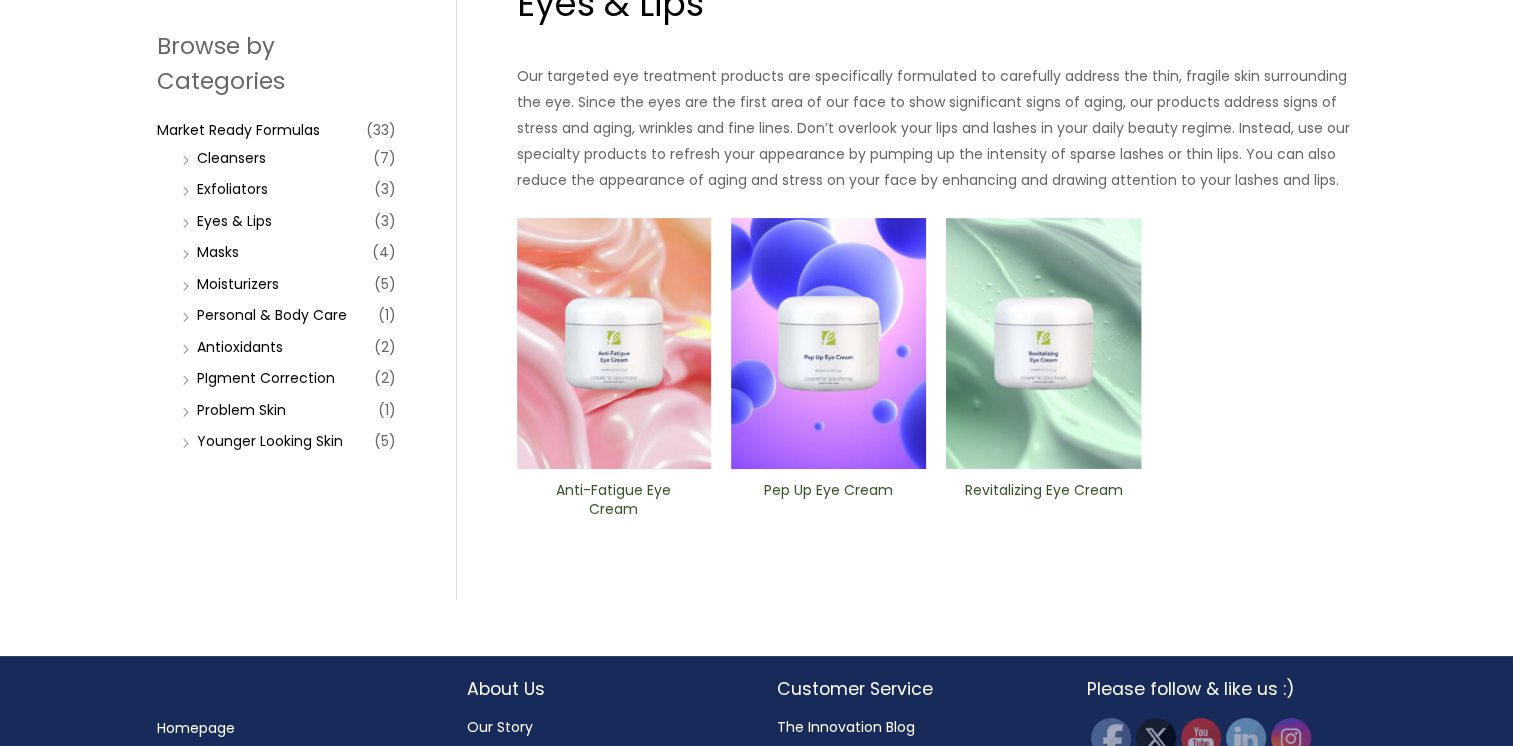 scroll, scrollTop: 240, scrollLeft: 0, axis: vertical 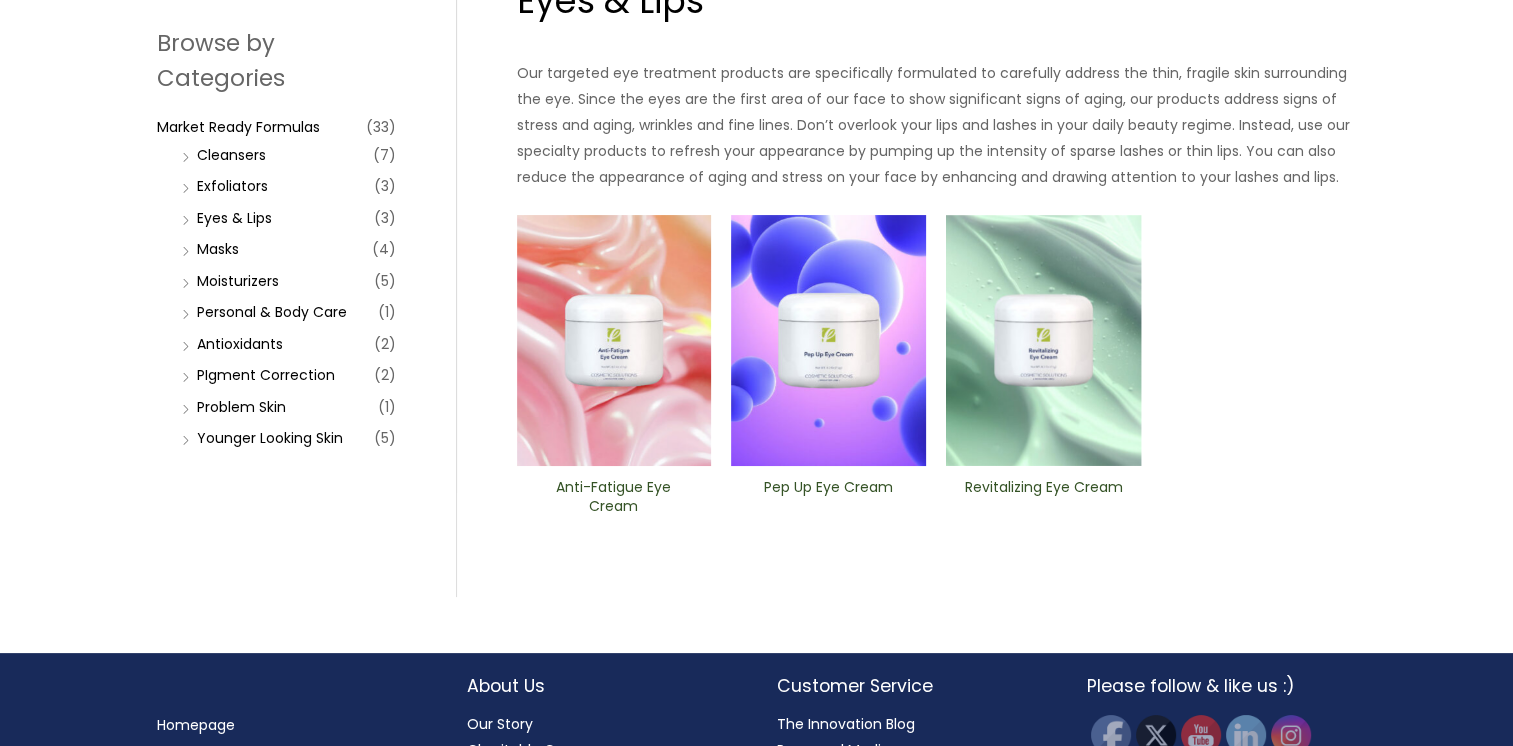 click on "Search for:" at bounding box center (231, -37) 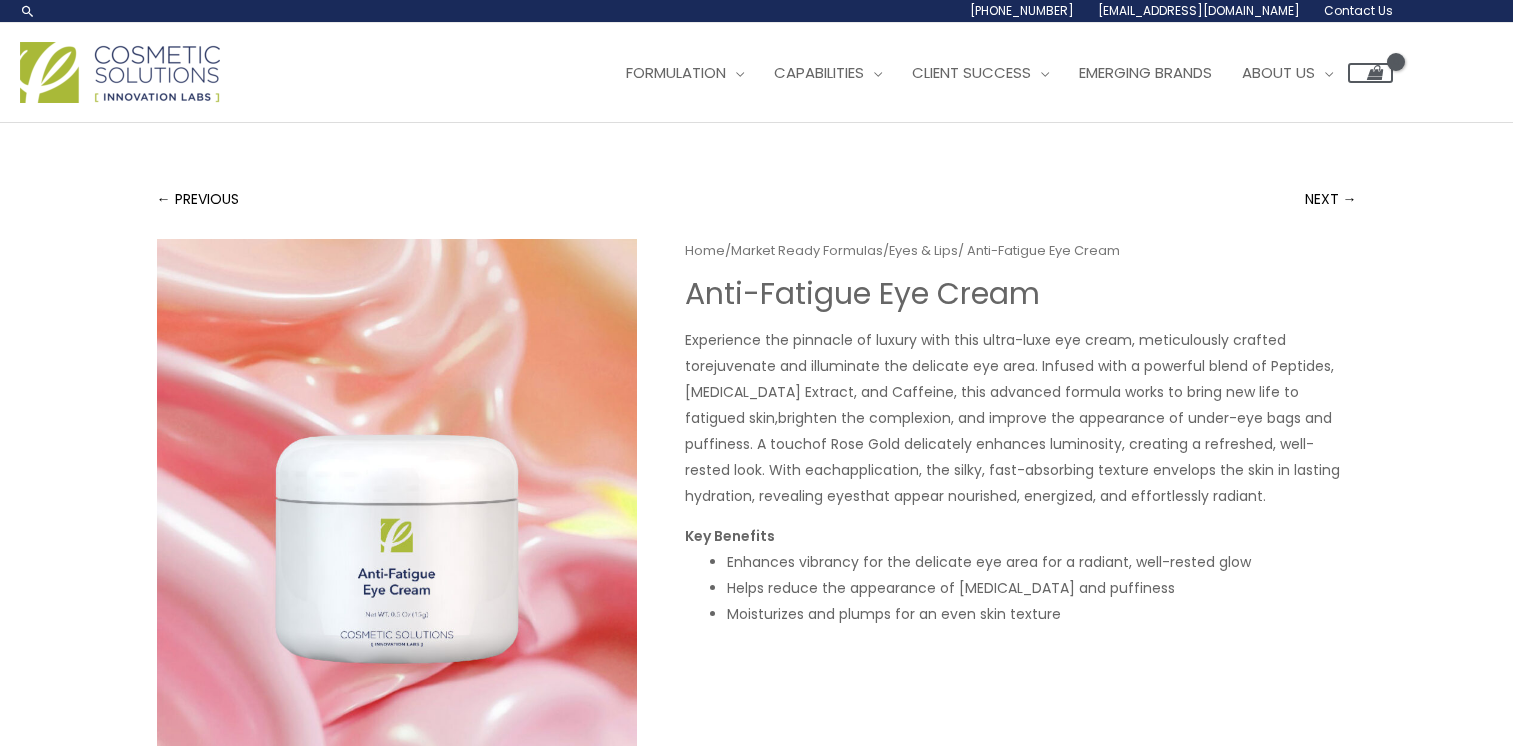 scroll, scrollTop: 0, scrollLeft: 0, axis: both 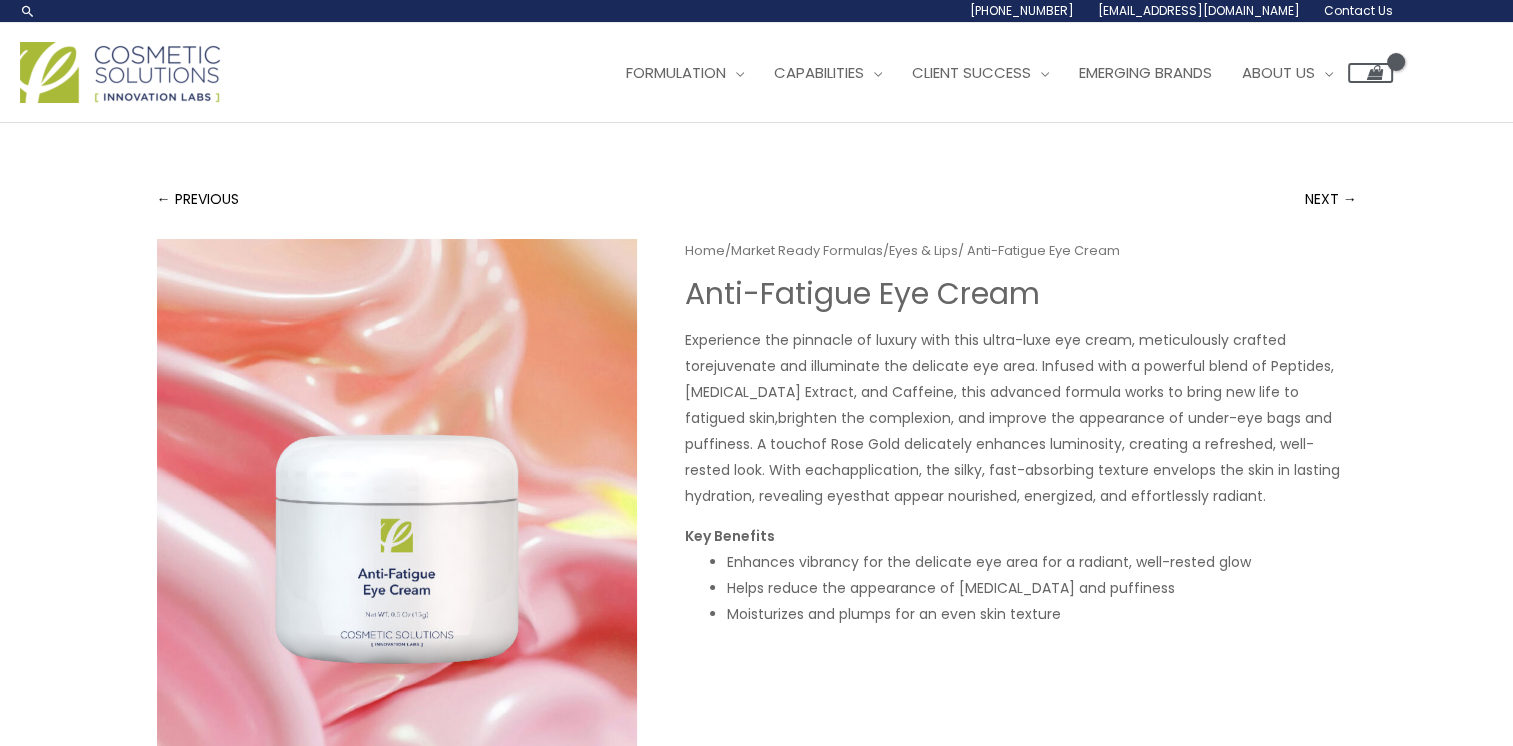 drag, startPoint x: 0, startPoint y: 0, endPoint x: 1527, endPoint y: 261, distance: 1549.1449 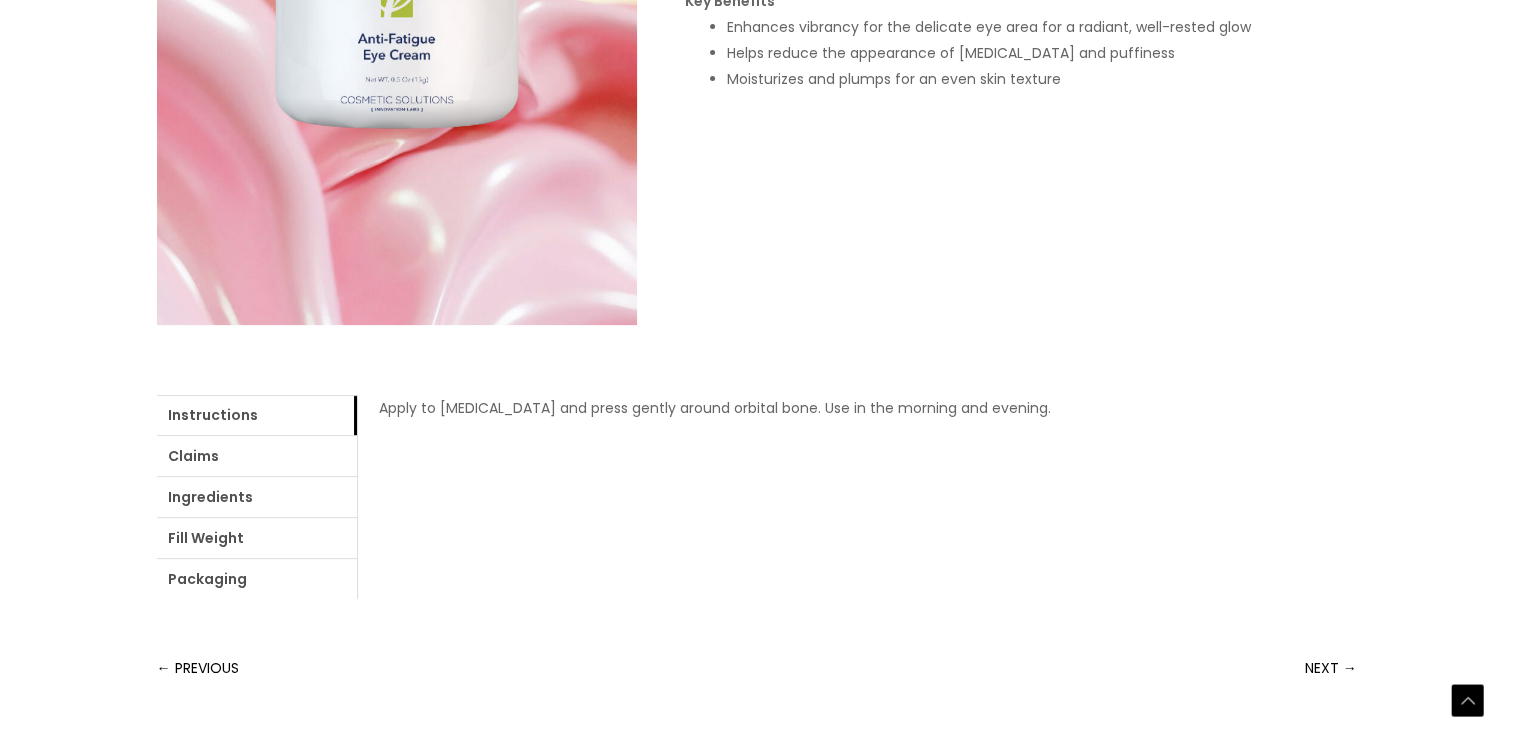 scroll, scrollTop: 536, scrollLeft: 0, axis: vertical 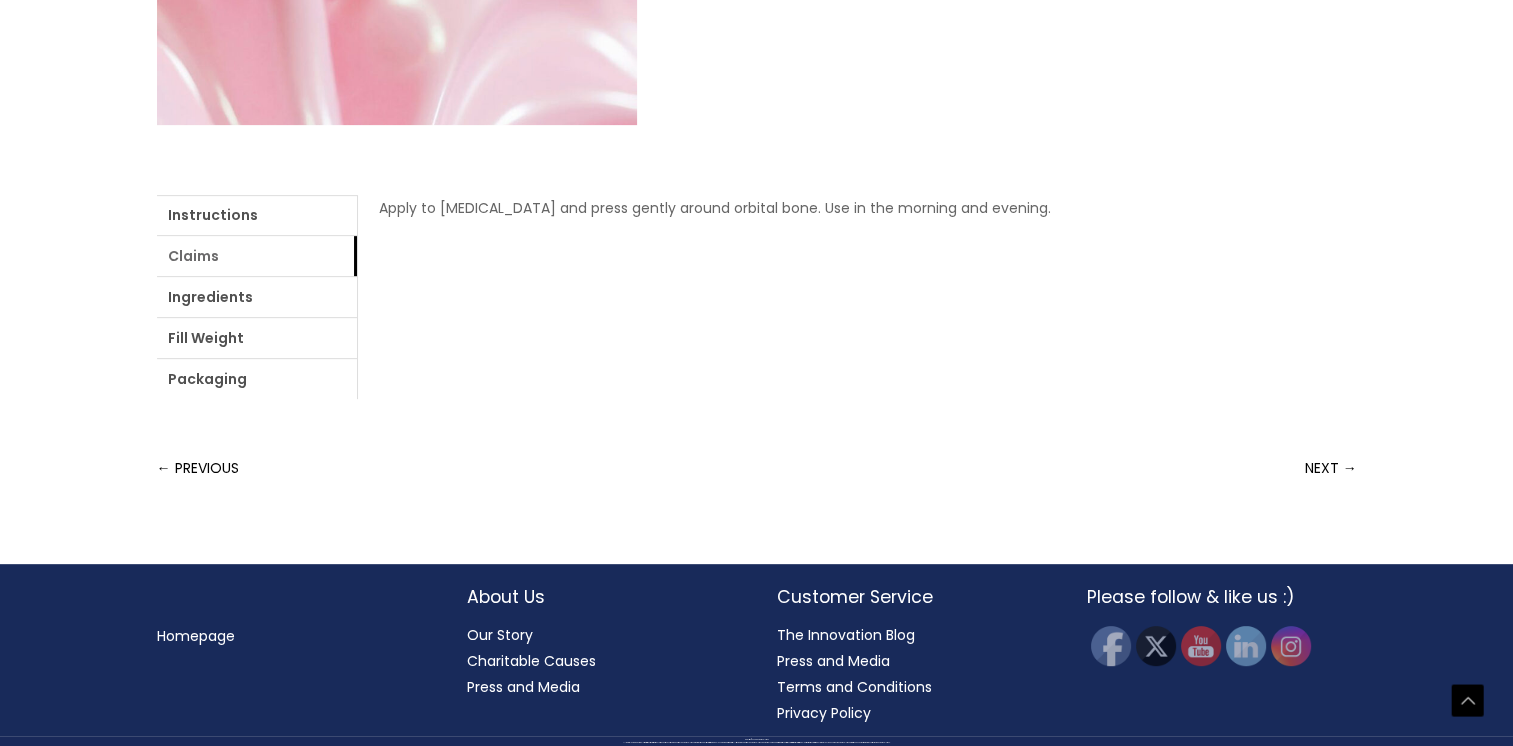 click on "Claims" at bounding box center (257, 256) 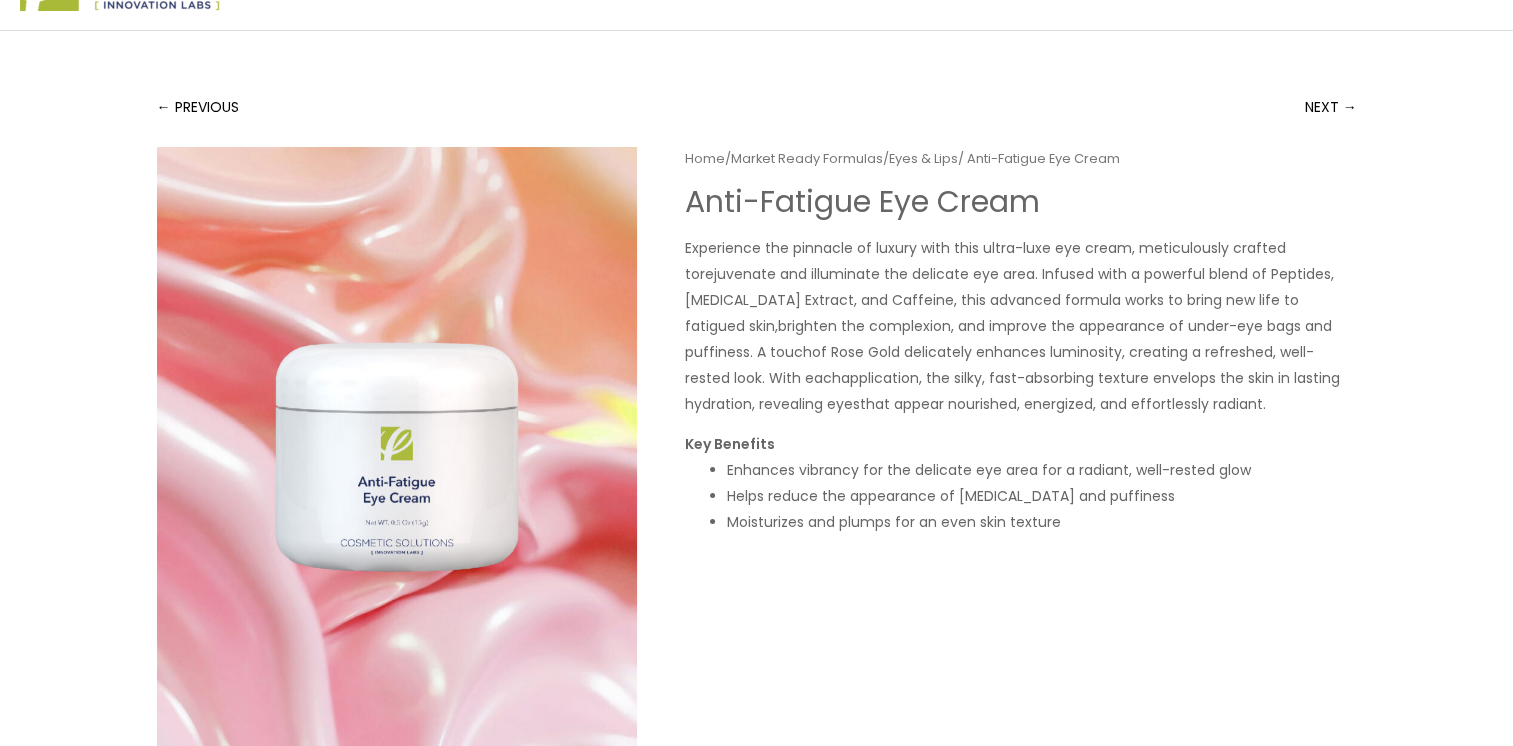 scroll, scrollTop: 94, scrollLeft: 0, axis: vertical 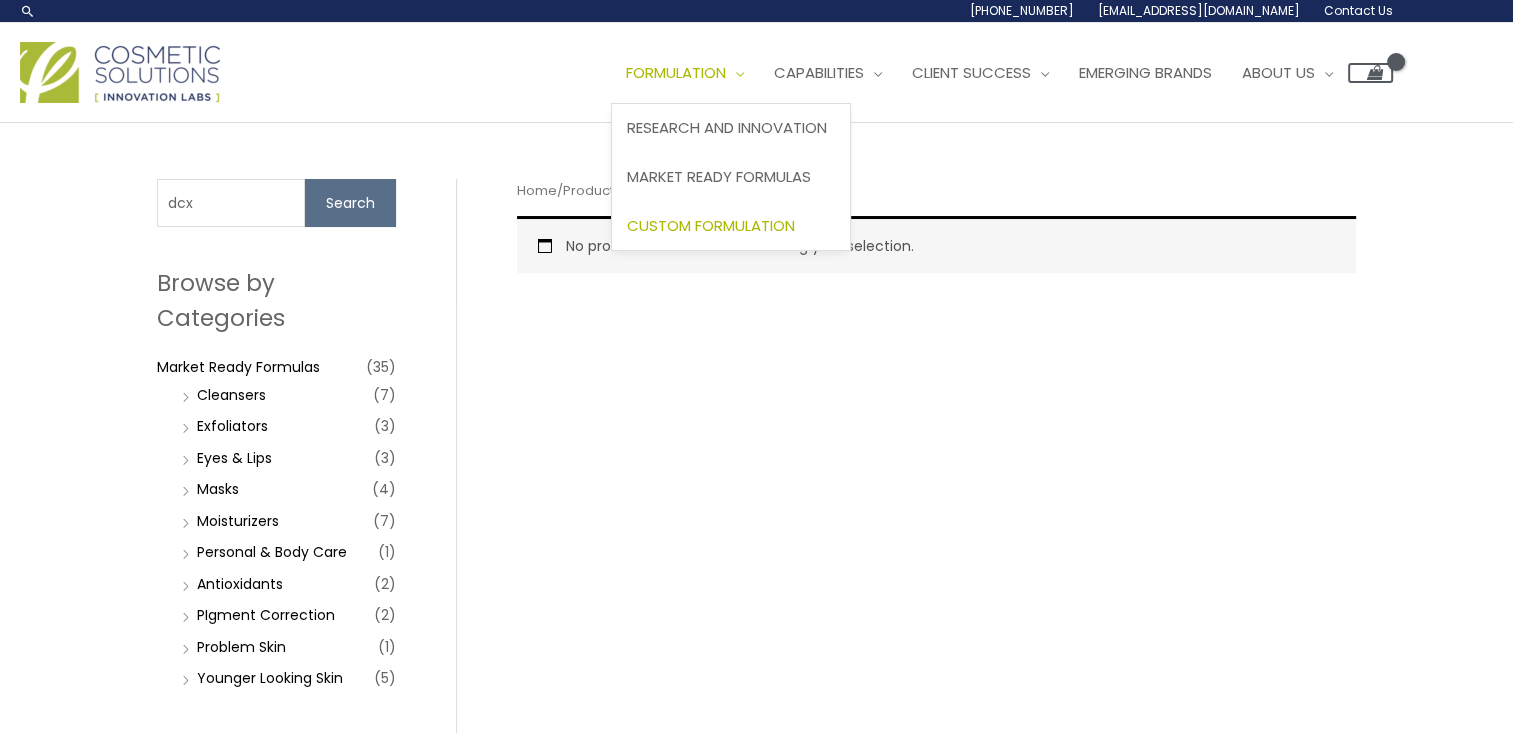 click on "Custom Formulation" at bounding box center (711, 225) 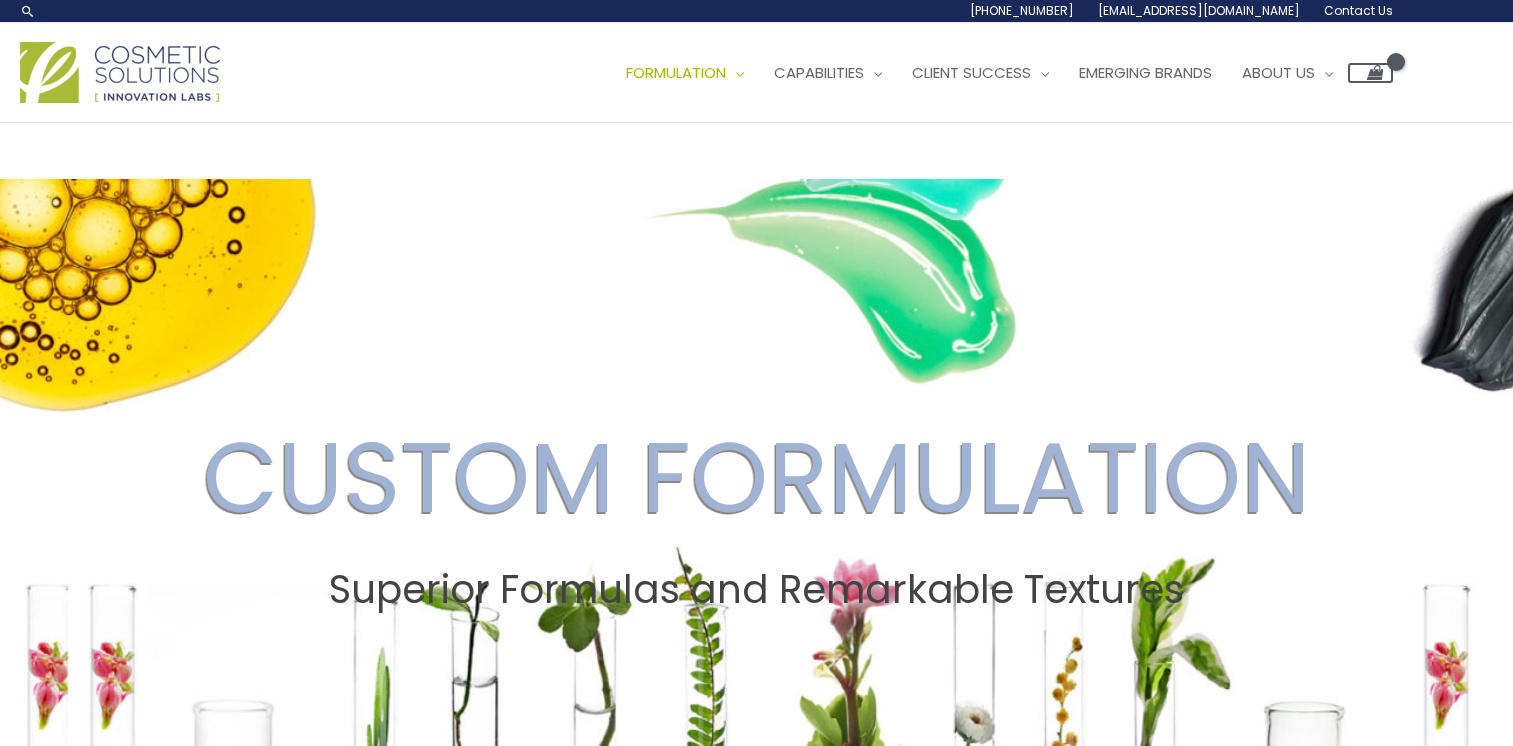 scroll, scrollTop: 0, scrollLeft: 0, axis: both 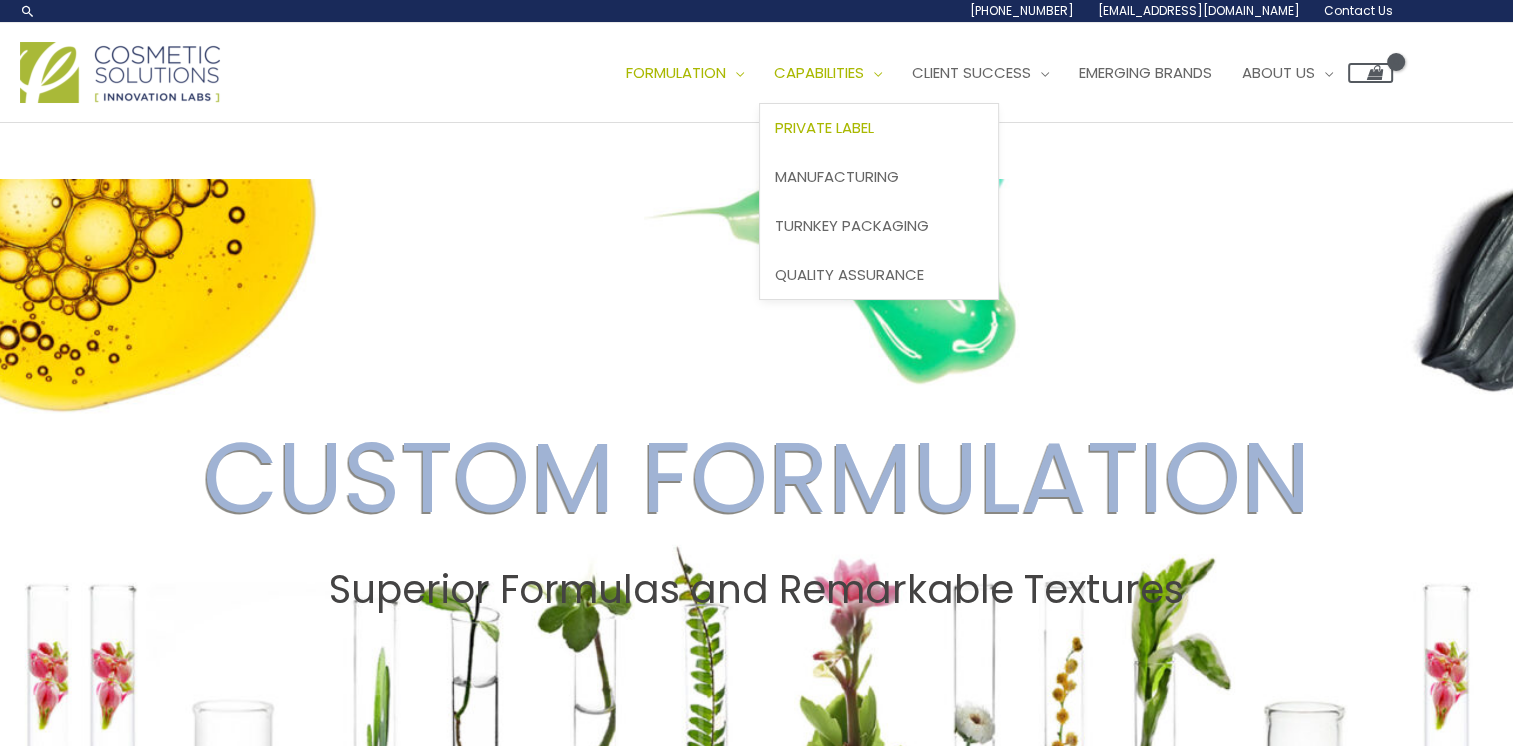 click on "Private Label" at bounding box center [824, 127] 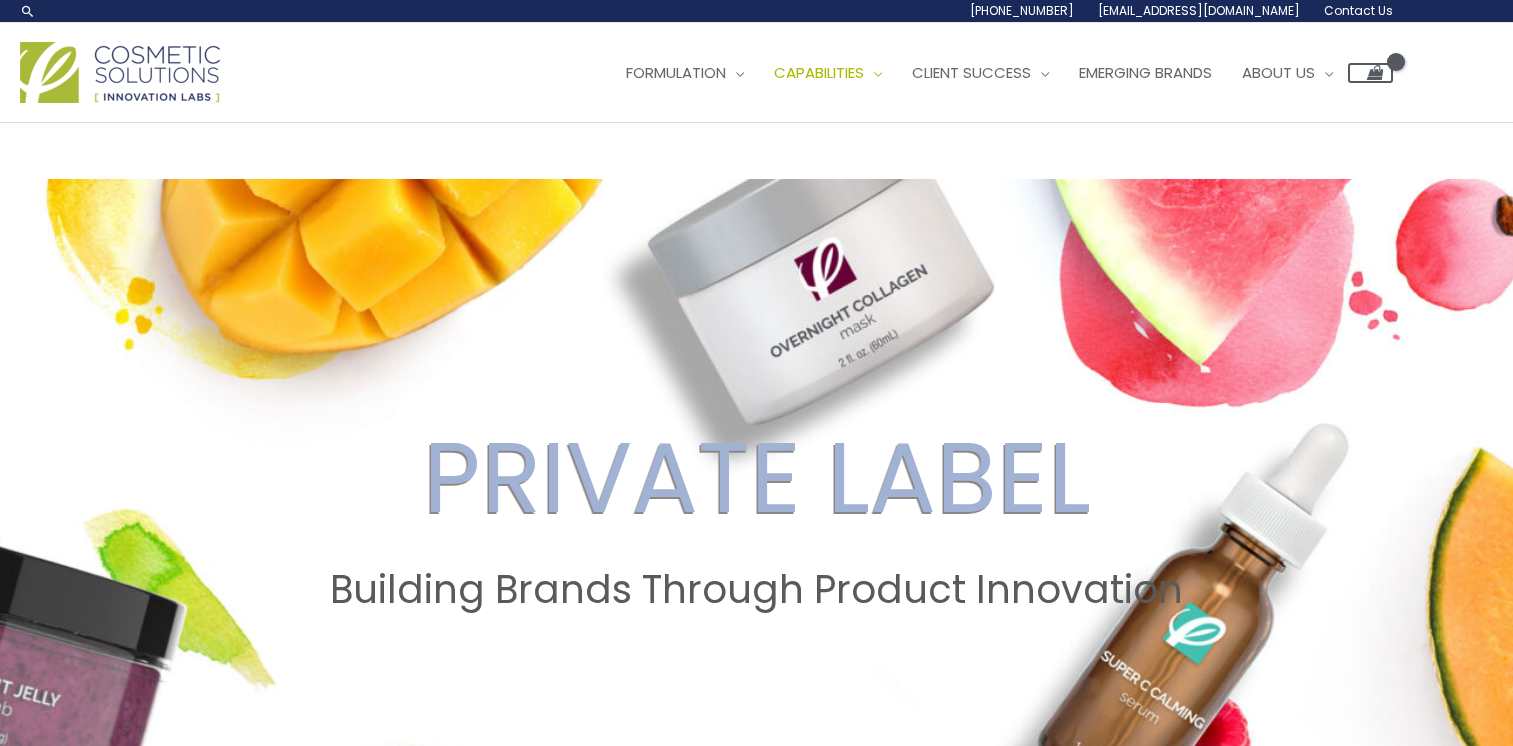 scroll, scrollTop: 0, scrollLeft: 0, axis: both 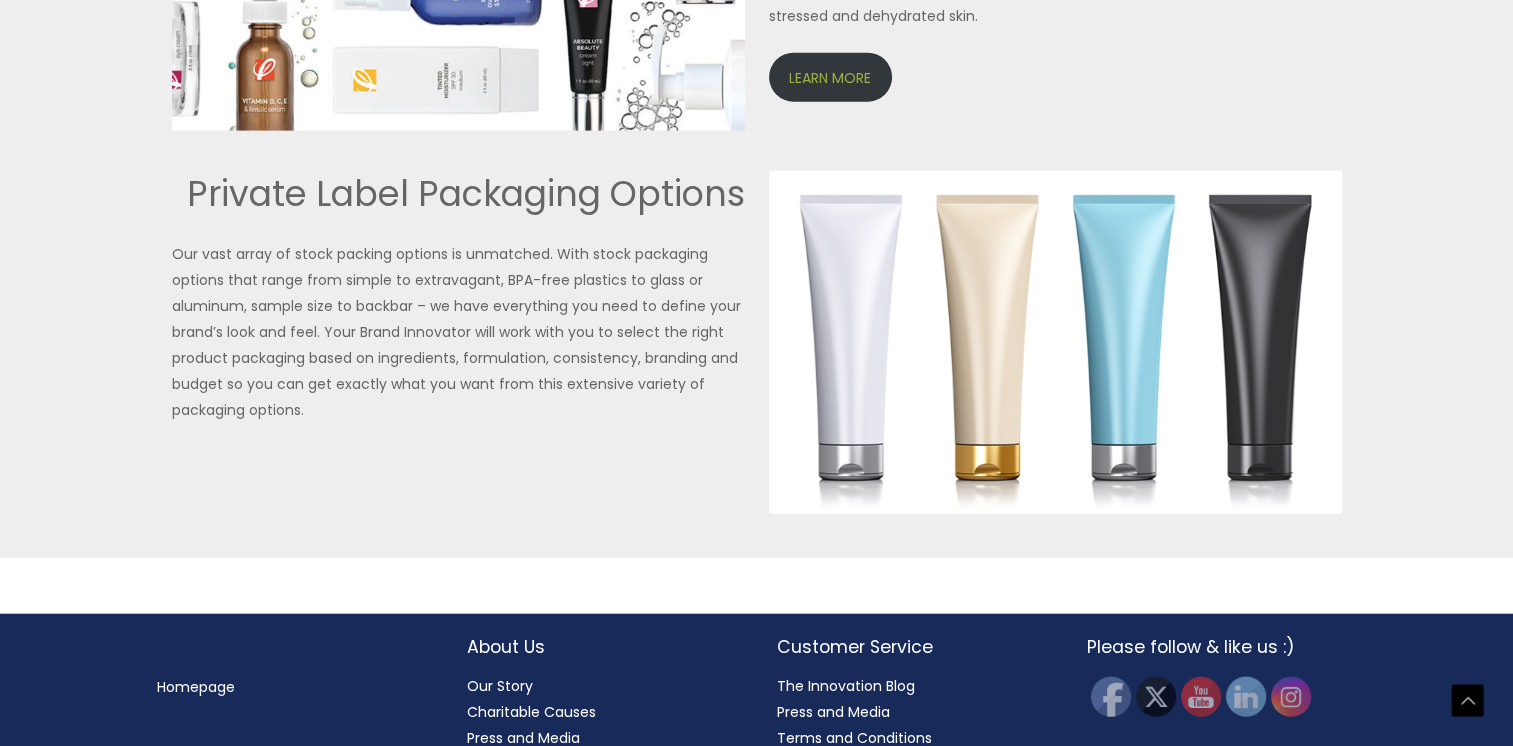 click on "LEARN MORE" at bounding box center (830, 77) 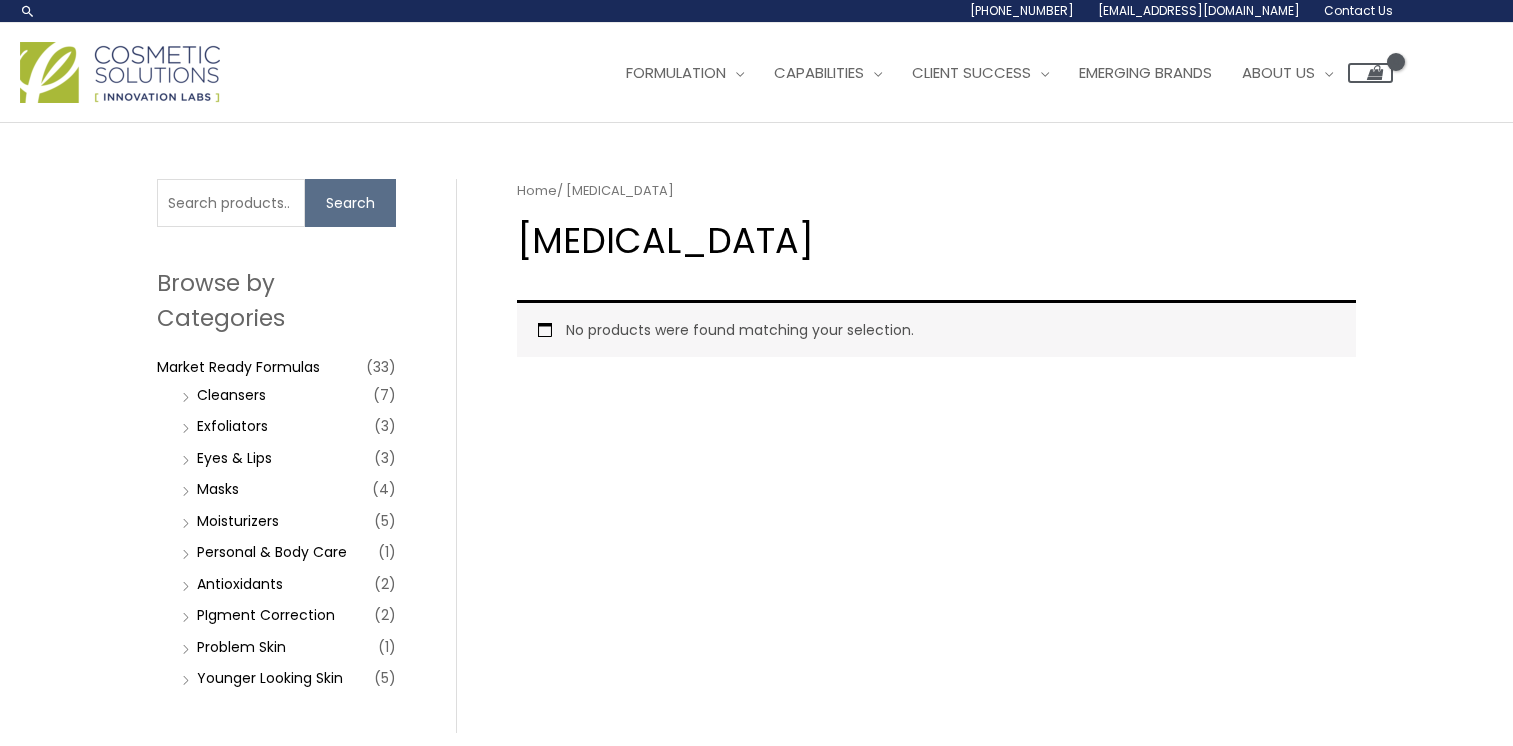 scroll, scrollTop: 0, scrollLeft: 0, axis: both 